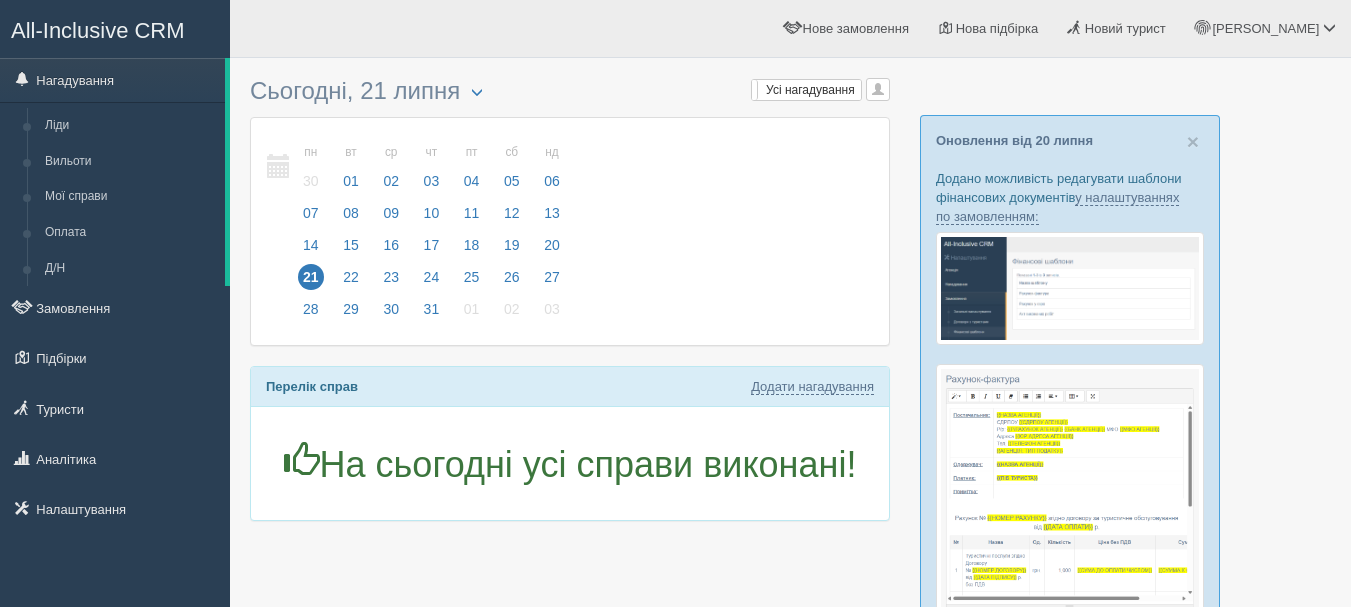 scroll, scrollTop: 0, scrollLeft: 0, axis: both 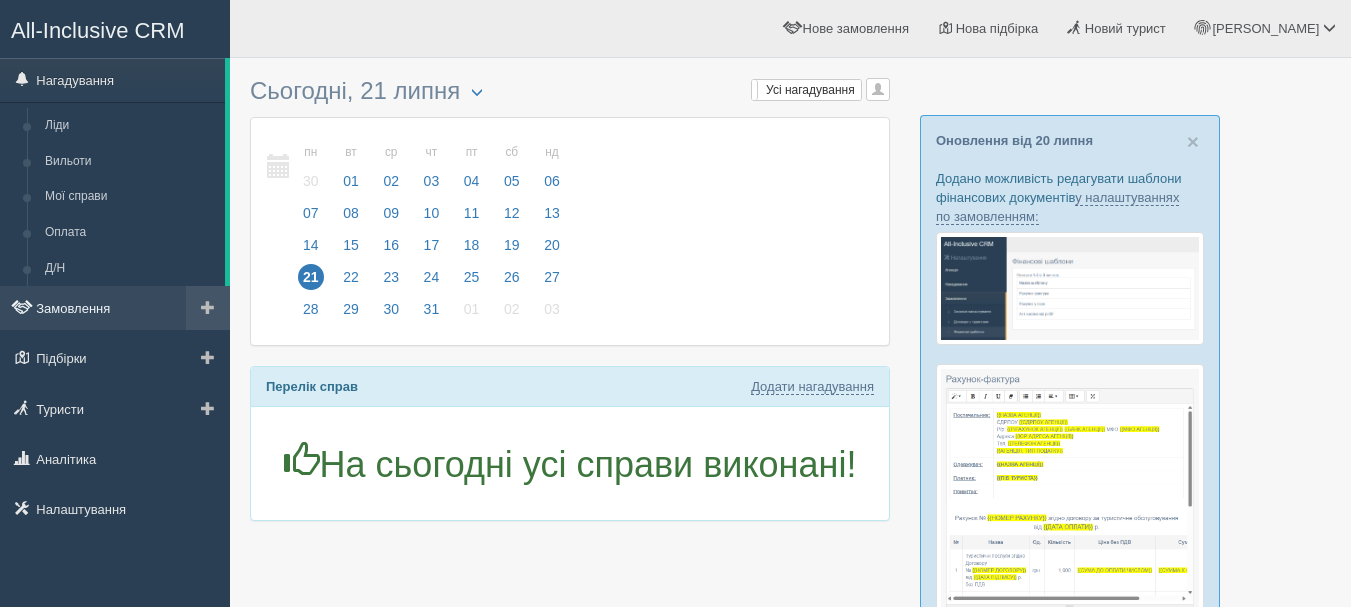 click on "Замовлення" at bounding box center (115, 308) 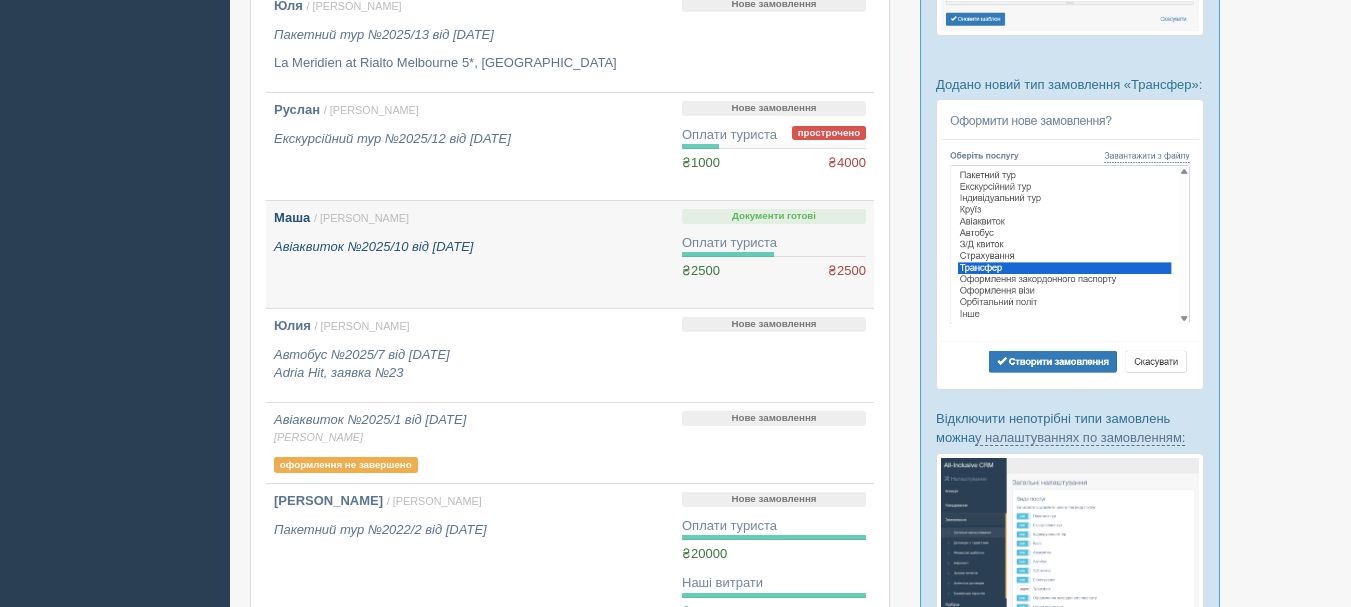 scroll, scrollTop: 700, scrollLeft: 0, axis: vertical 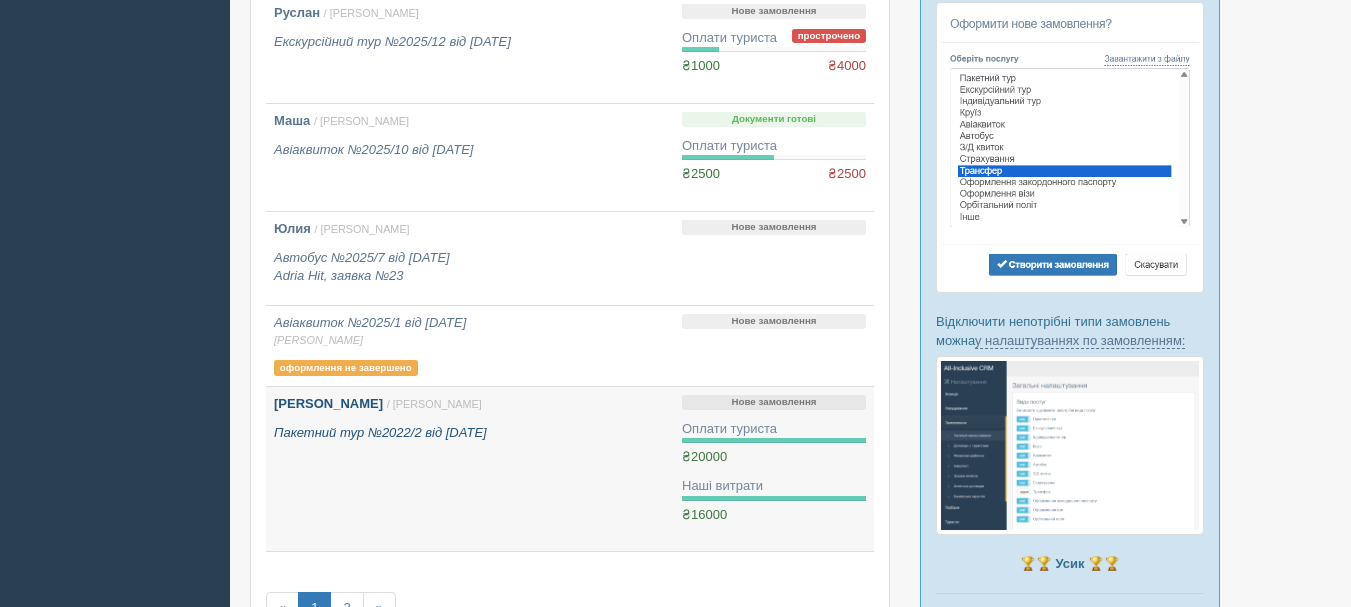 click on "Тихонюк  Степан  Максимович
/ Anna Т.
Пакетний тур №2022/2 від 24.01.2022" at bounding box center (470, 418) 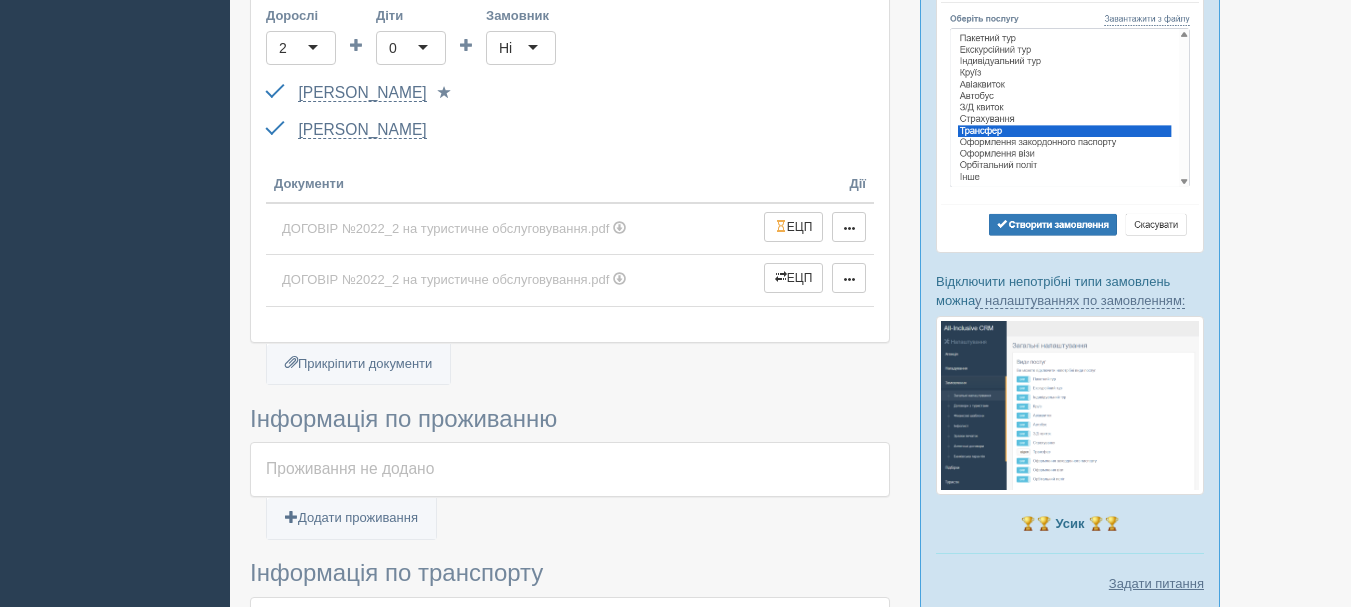 scroll, scrollTop: 800, scrollLeft: 0, axis: vertical 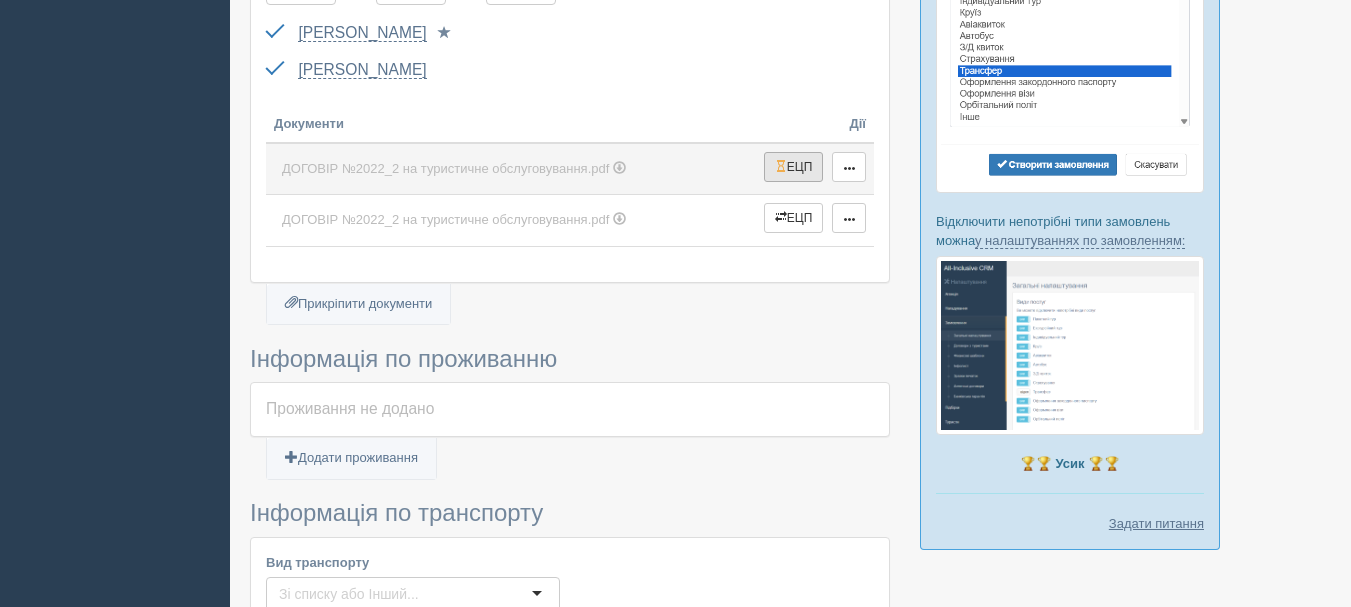 click on "ЕЦП" at bounding box center (794, 167) 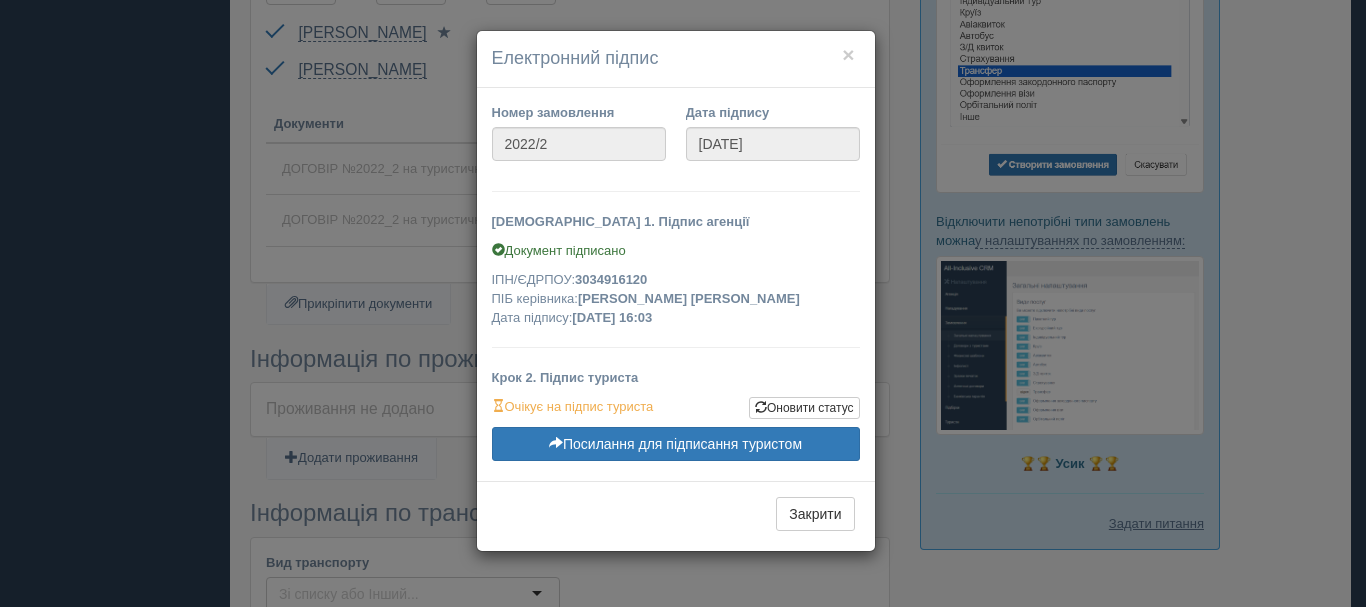 drag, startPoint x: 787, startPoint y: 294, endPoint x: 582, endPoint y: 280, distance: 205.4775 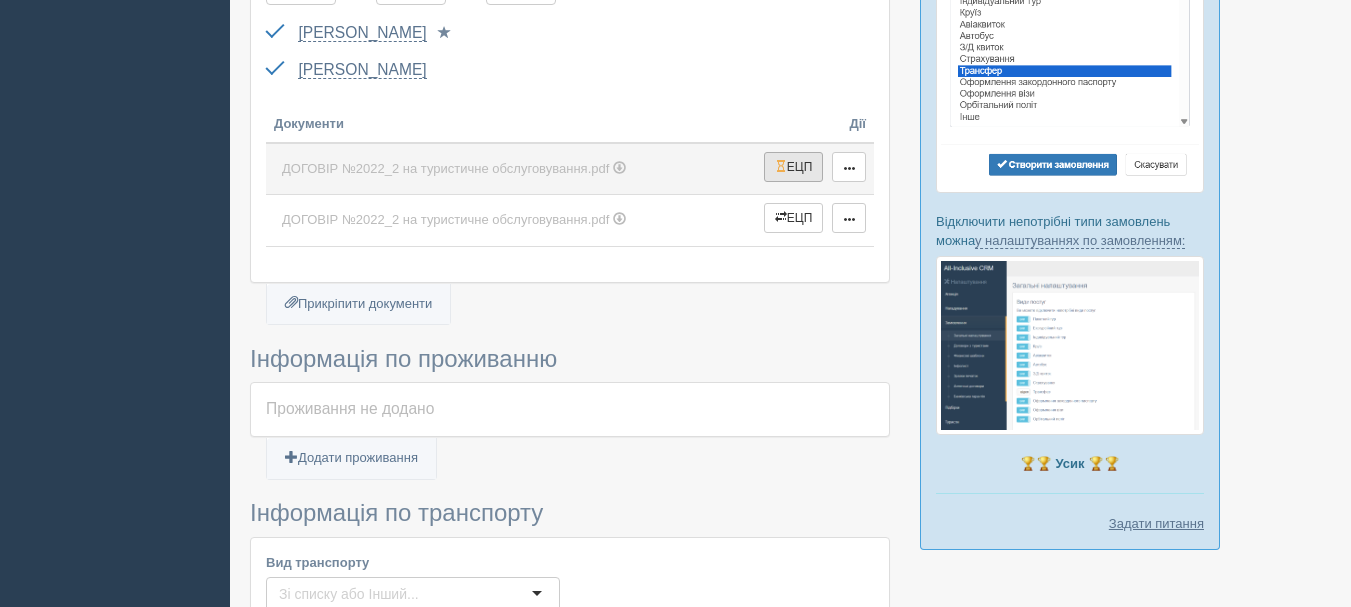 click on "ЕЦП" at bounding box center (794, 167) 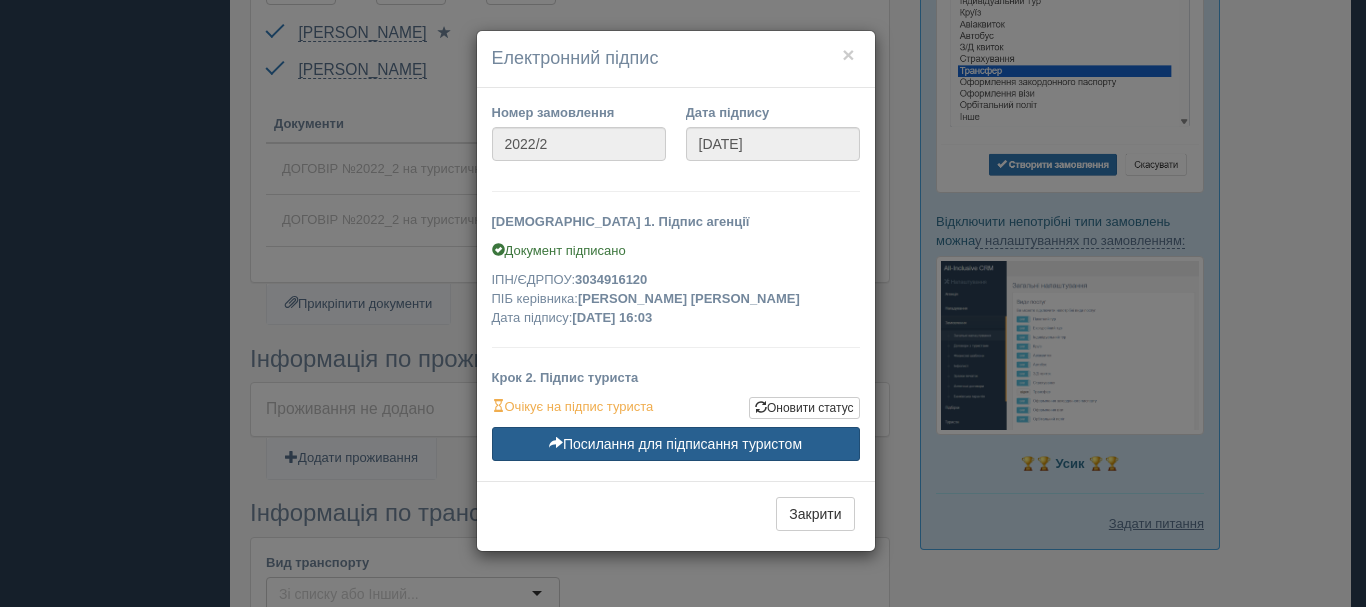 click on "Посилання для підписання туристом" at bounding box center [676, 444] 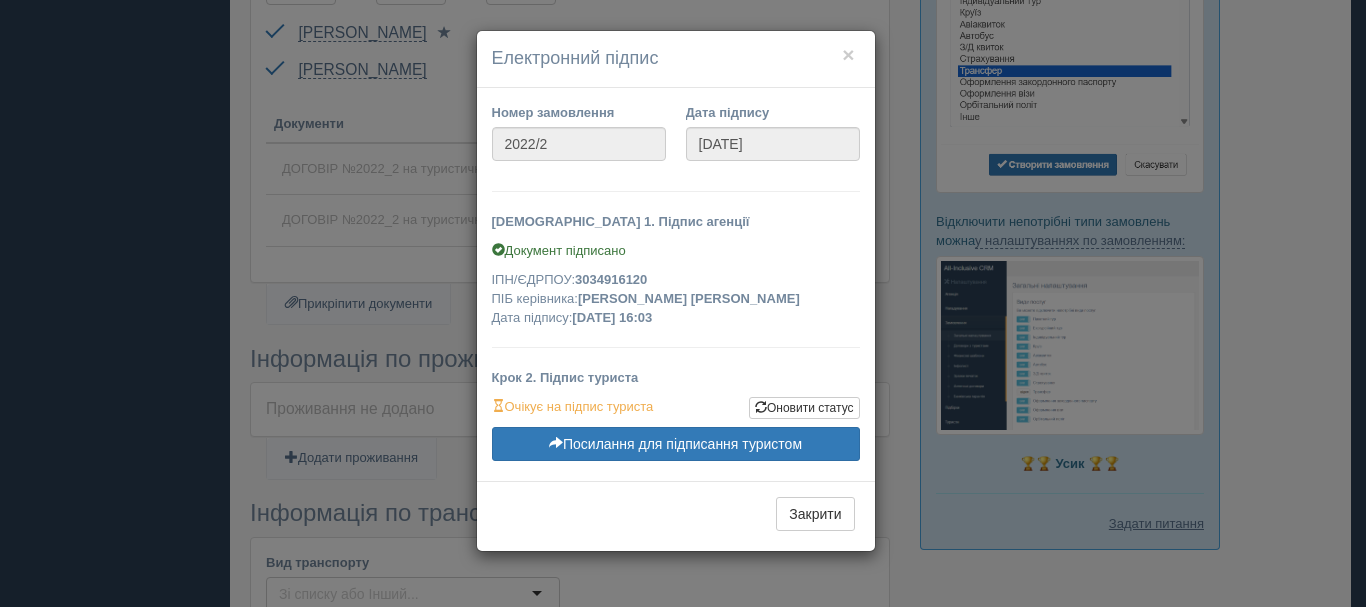 click on "×
Електронний підпис
Номер замовлення
2022/2
Дата підпису
24.01.2022
Крок 1. Підпис агенції
Документ підписано
ІПН/ЄДРПОУ:  3034916120
ПІБ керівника:  ТИХОНЮК   АННА МИКОЛАЇВНА
Дата підпису:  26.01.2022 16:03
Крок 2. Підпис туриста
Оновити статус
Очікує на підпис туриста
Посилання для підписання туристом
Закрити" at bounding box center [683, 303] 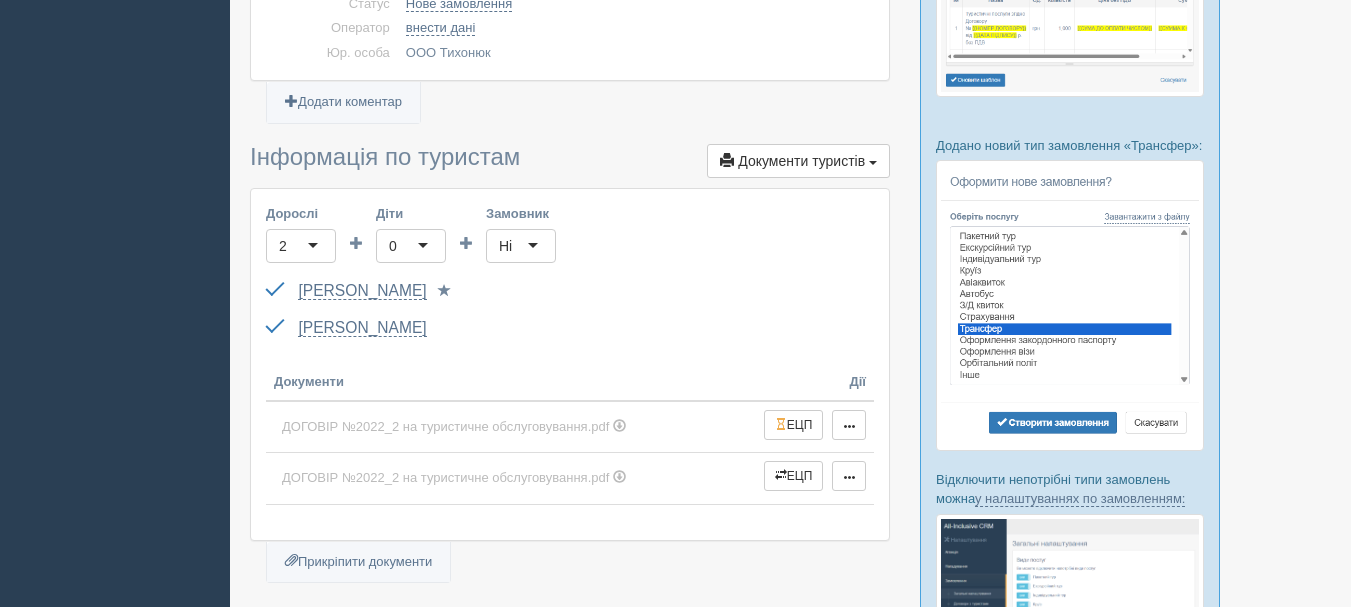 scroll, scrollTop: 500, scrollLeft: 0, axis: vertical 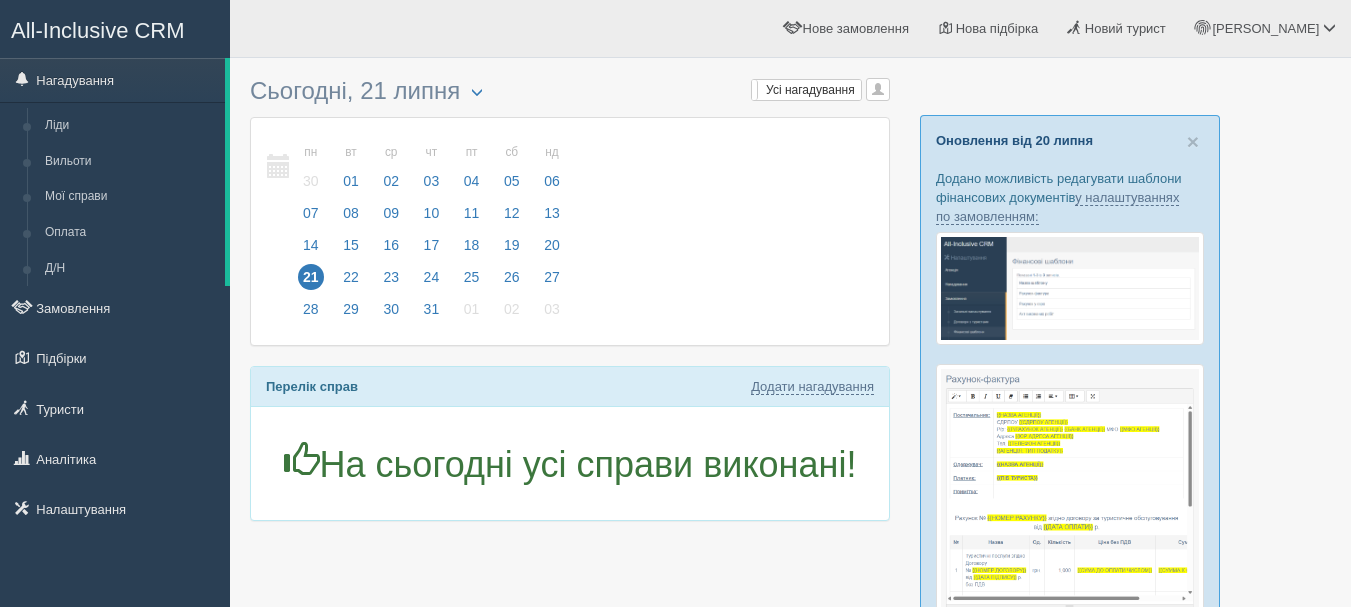 click on "Оновлення від 20 липня" at bounding box center (1014, 140) 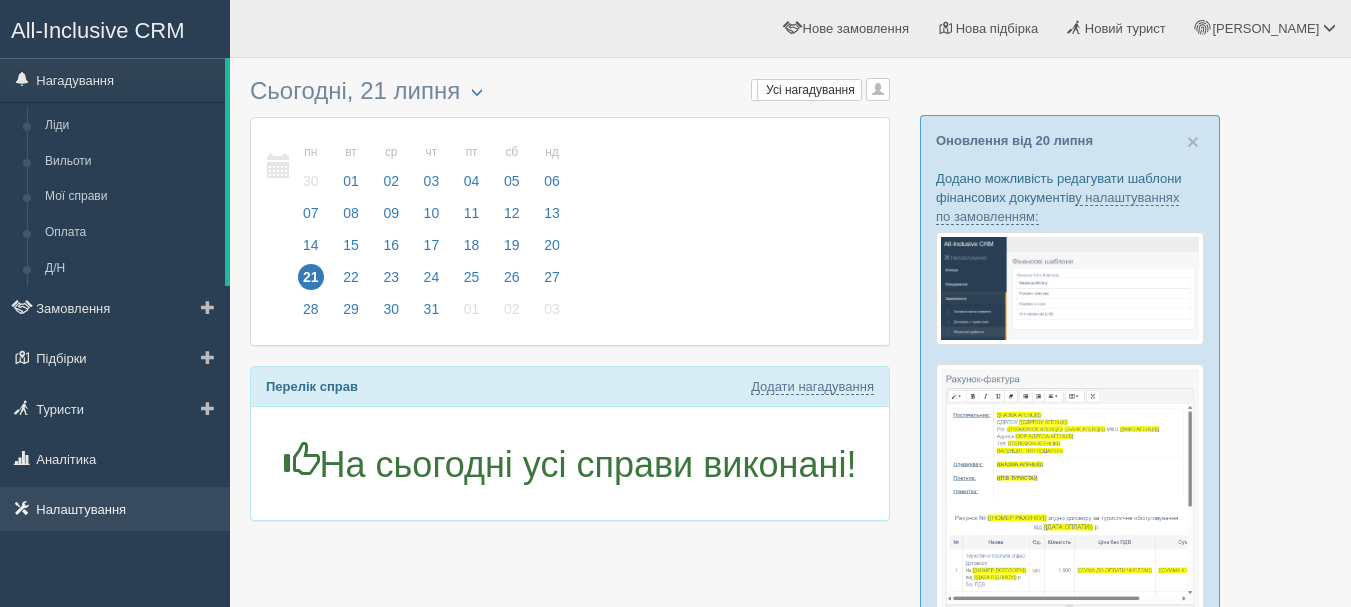 click on "Налаштування" at bounding box center [115, 509] 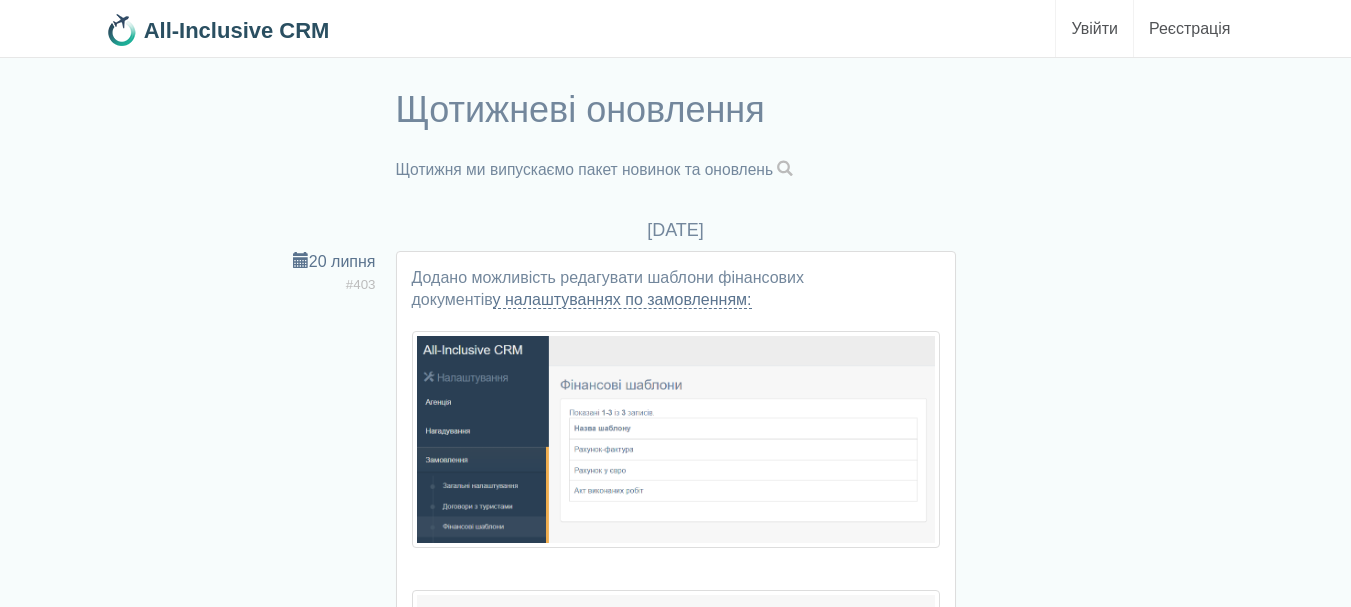 scroll, scrollTop: 0, scrollLeft: 0, axis: both 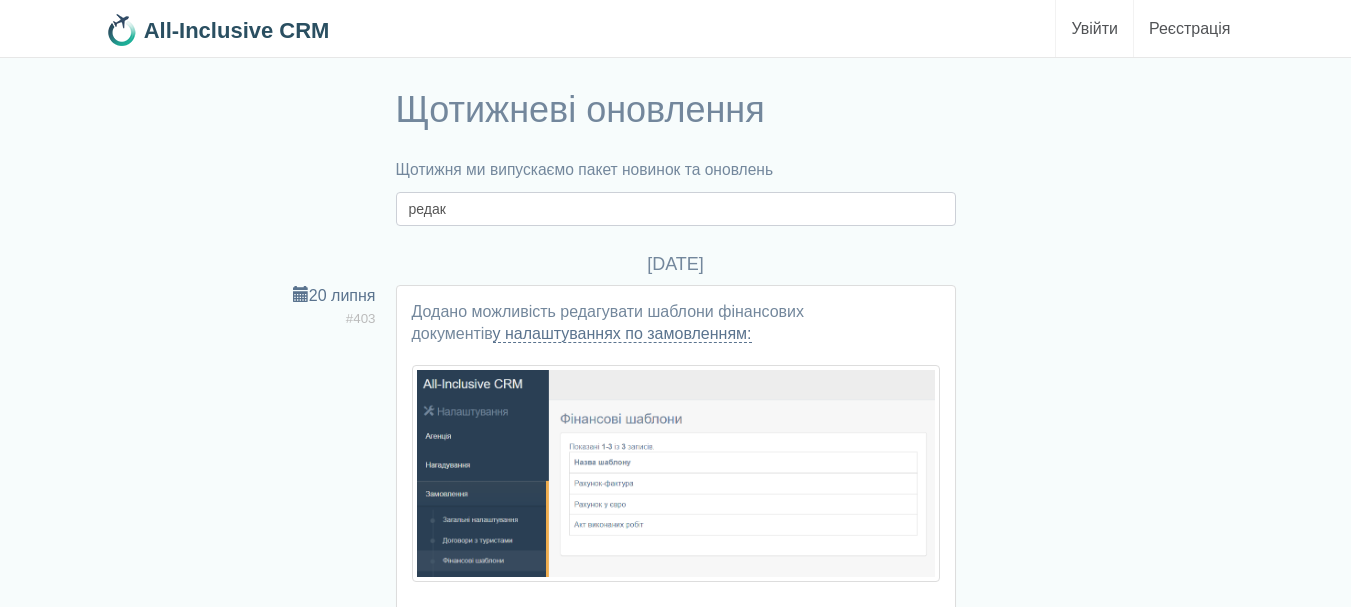 type on "редак" 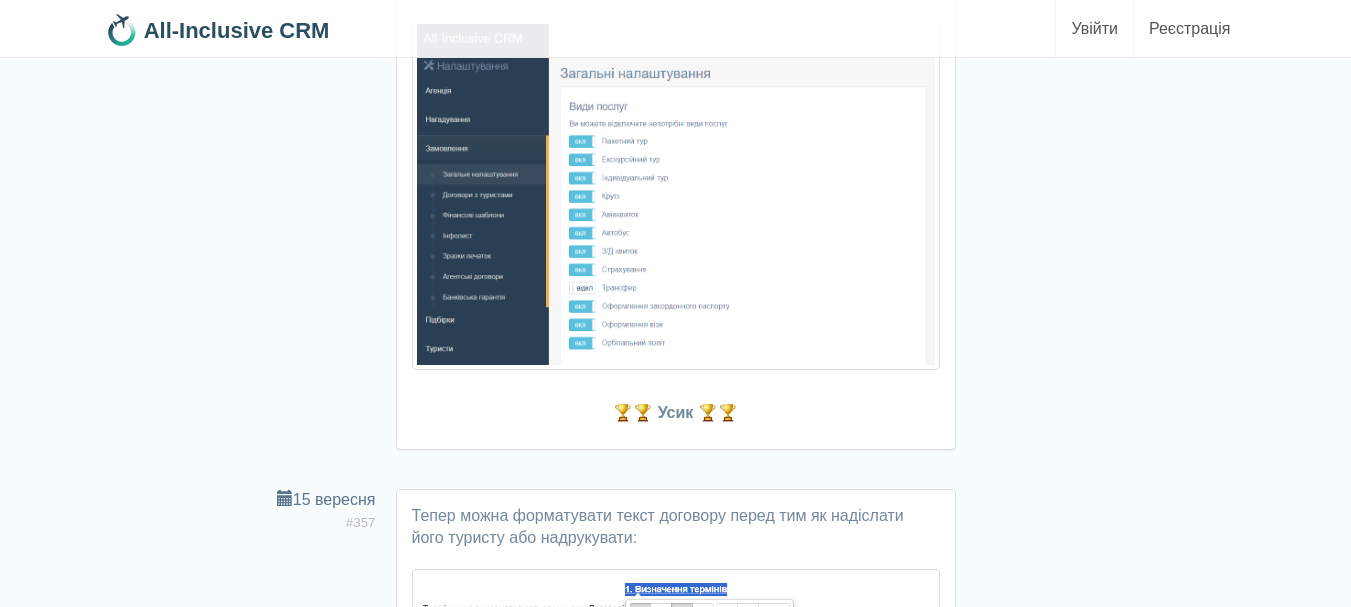 scroll, scrollTop: 2100, scrollLeft: 0, axis: vertical 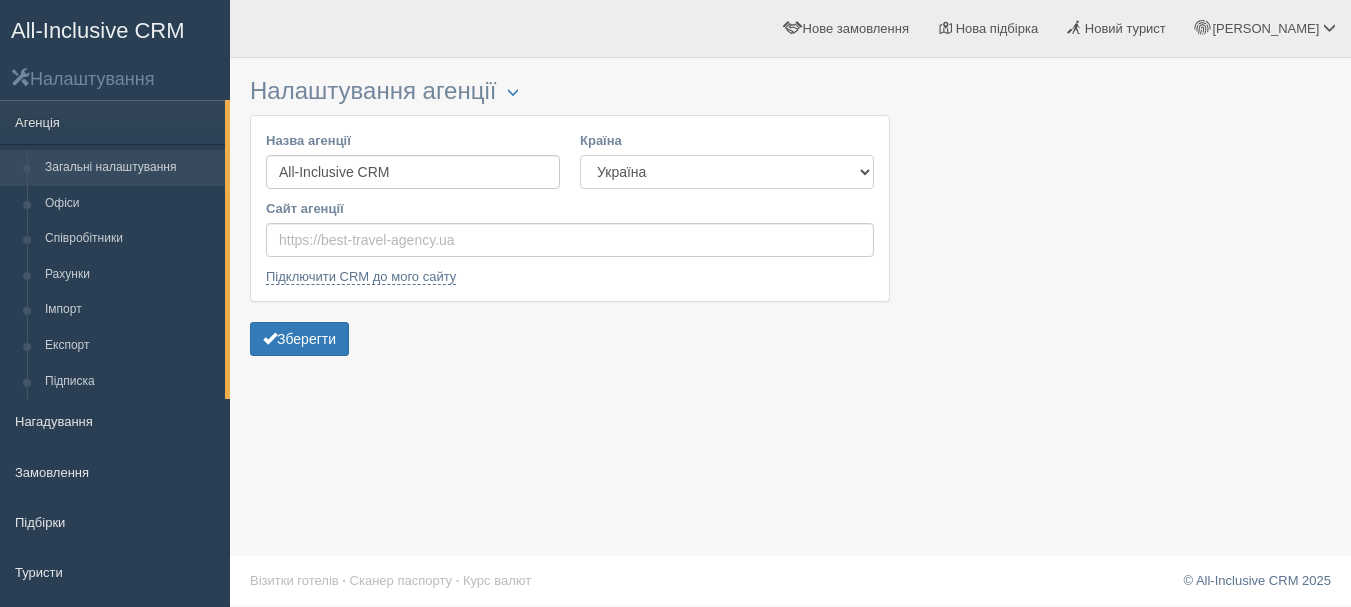 click on "Естонія
[GEOGRAPHIC_DATA]
Киргизстан
[GEOGRAPHIC_DATA]
[GEOGRAPHIC_DATA]
[GEOGRAPHIC_DATA]
[GEOGRAPHIC_DATA]
[GEOGRAPHIC_DATA]
[GEOGRAPHIC_DATA]
[GEOGRAPHIC_DATA]" at bounding box center (727, 172) 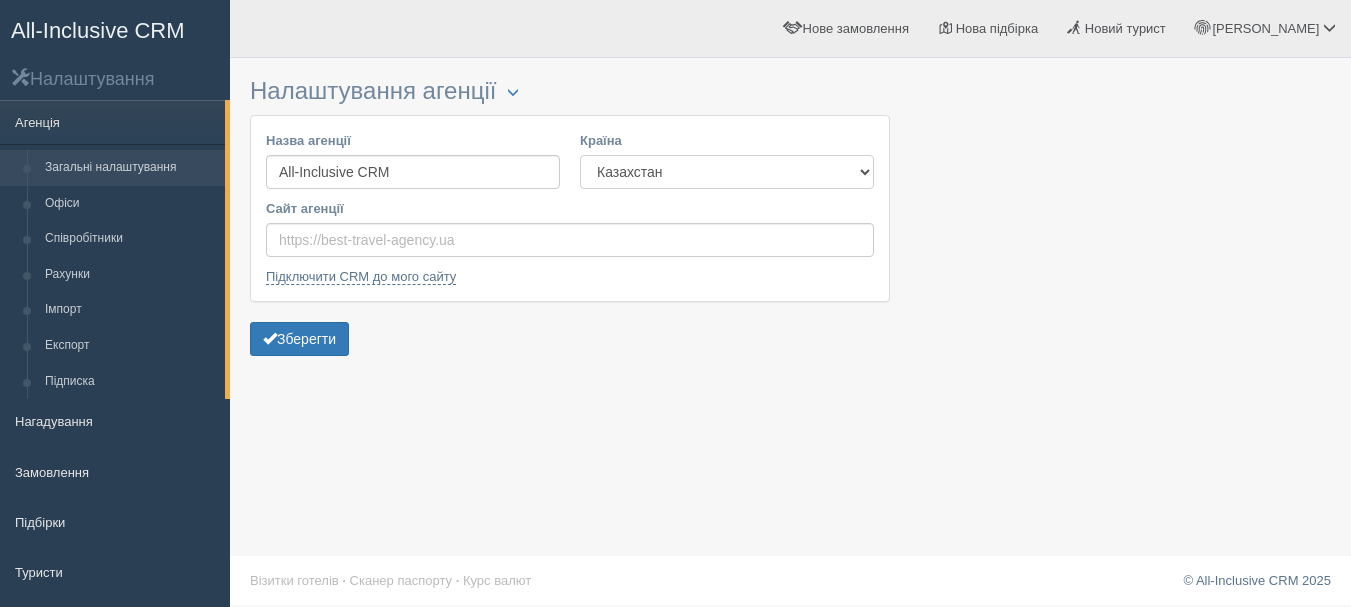 click on "Естонія
Казахстан
Киргизстан
Латвія
Литва
Молдова
Польща
Узбекистан
Україна
Чехія" at bounding box center [727, 172] 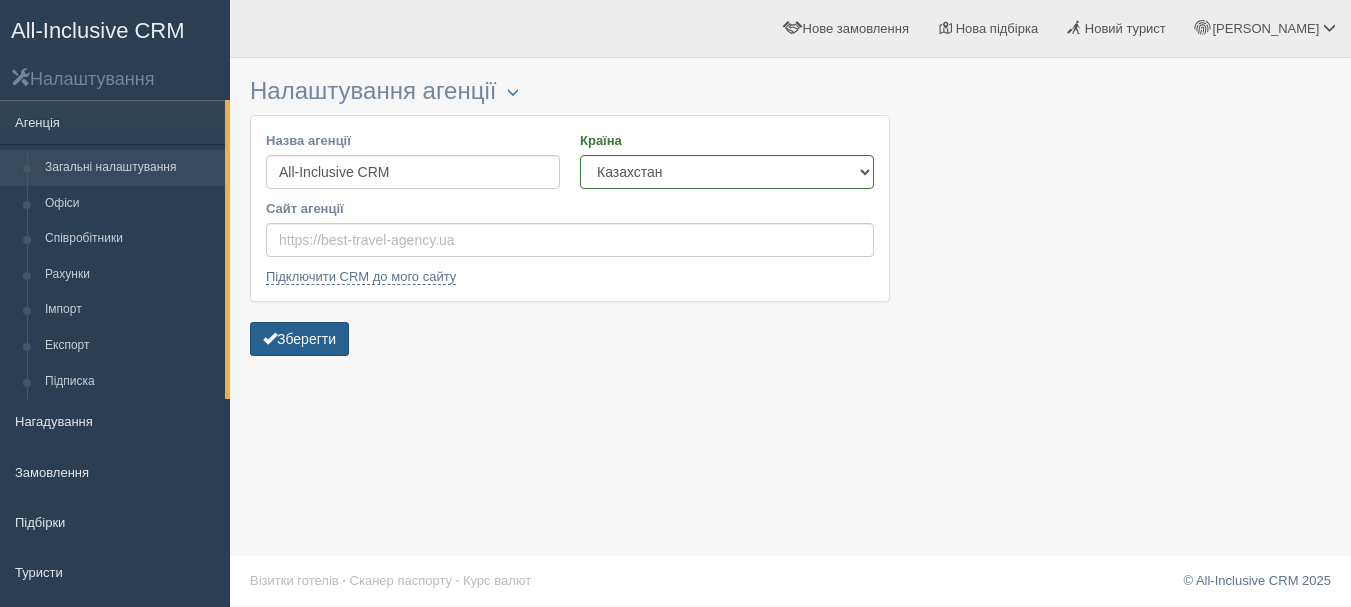 click on "Зберегти" at bounding box center [299, 339] 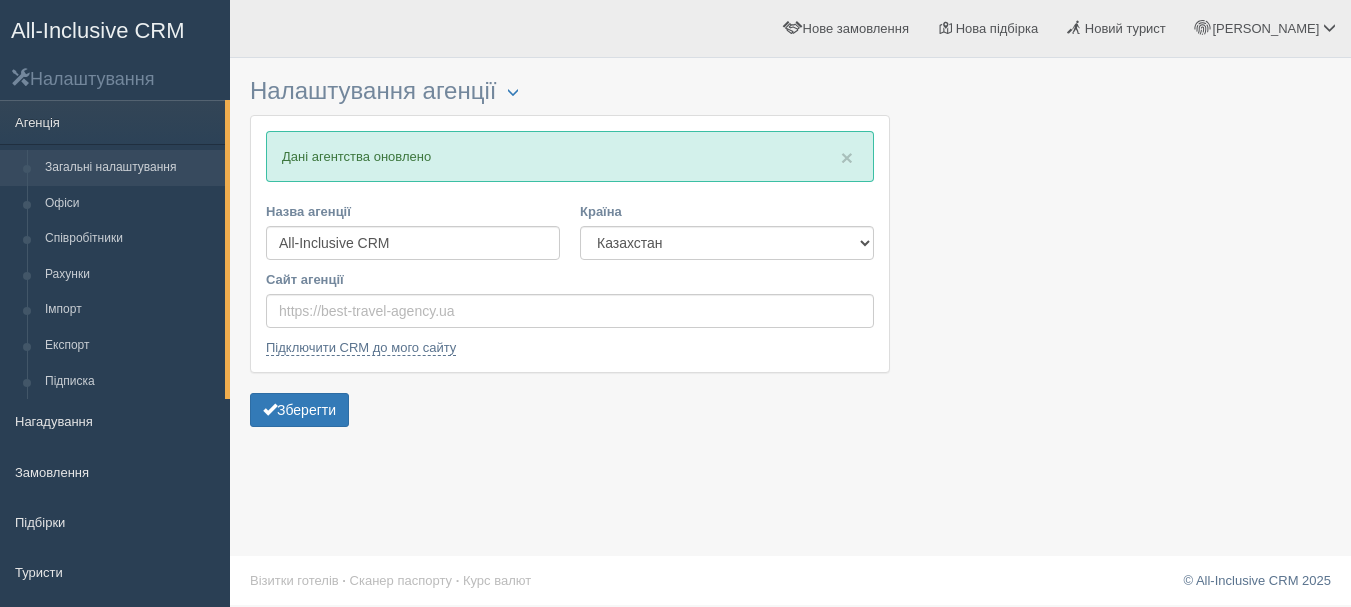 scroll, scrollTop: 0, scrollLeft: 0, axis: both 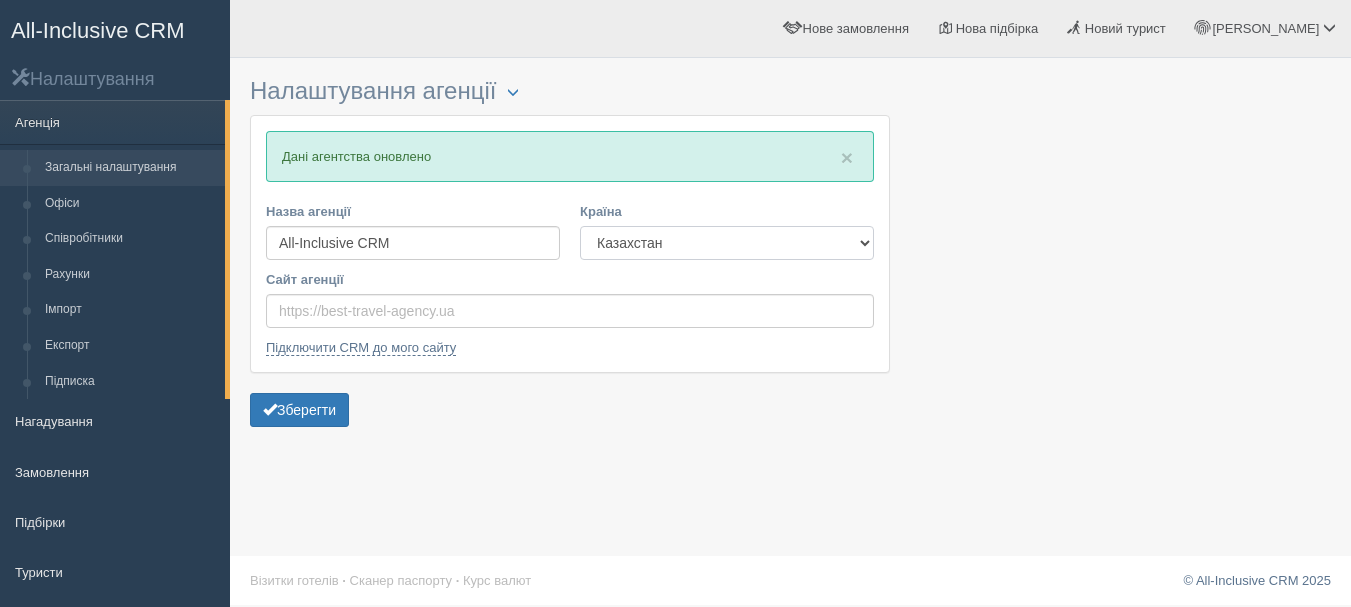 drag, startPoint x: 673, startPoint y: 230, endPoint x: 672, endPoint y: 255, distance: 25.019993 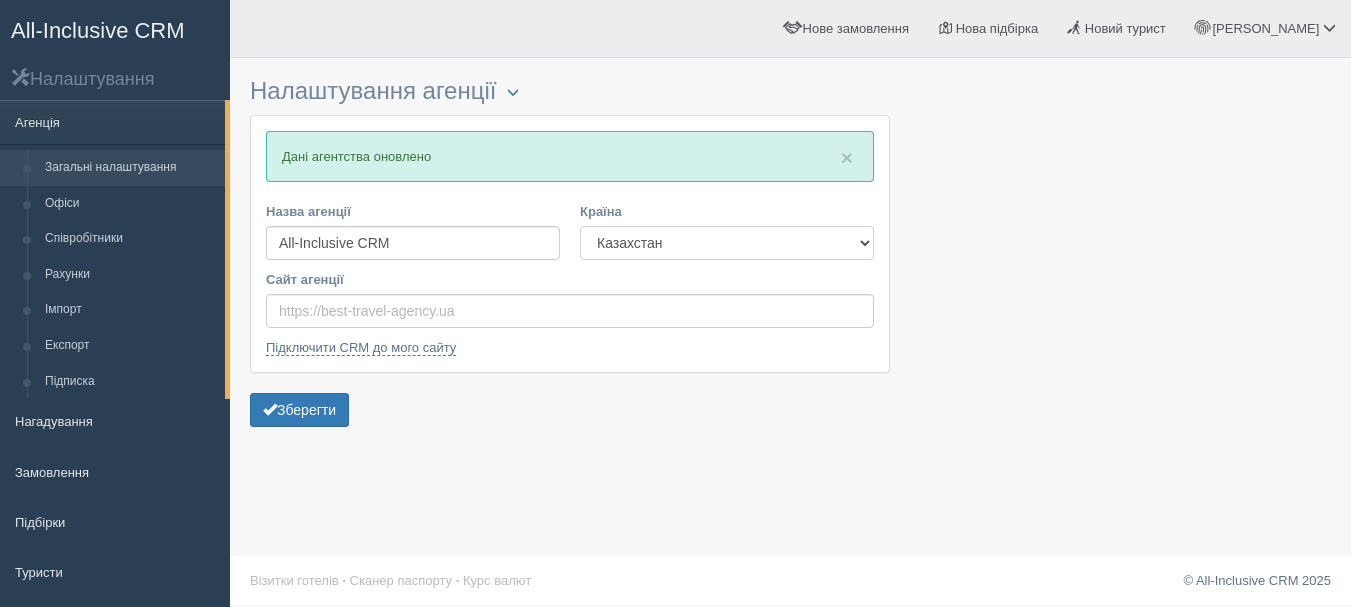 select on "UA" 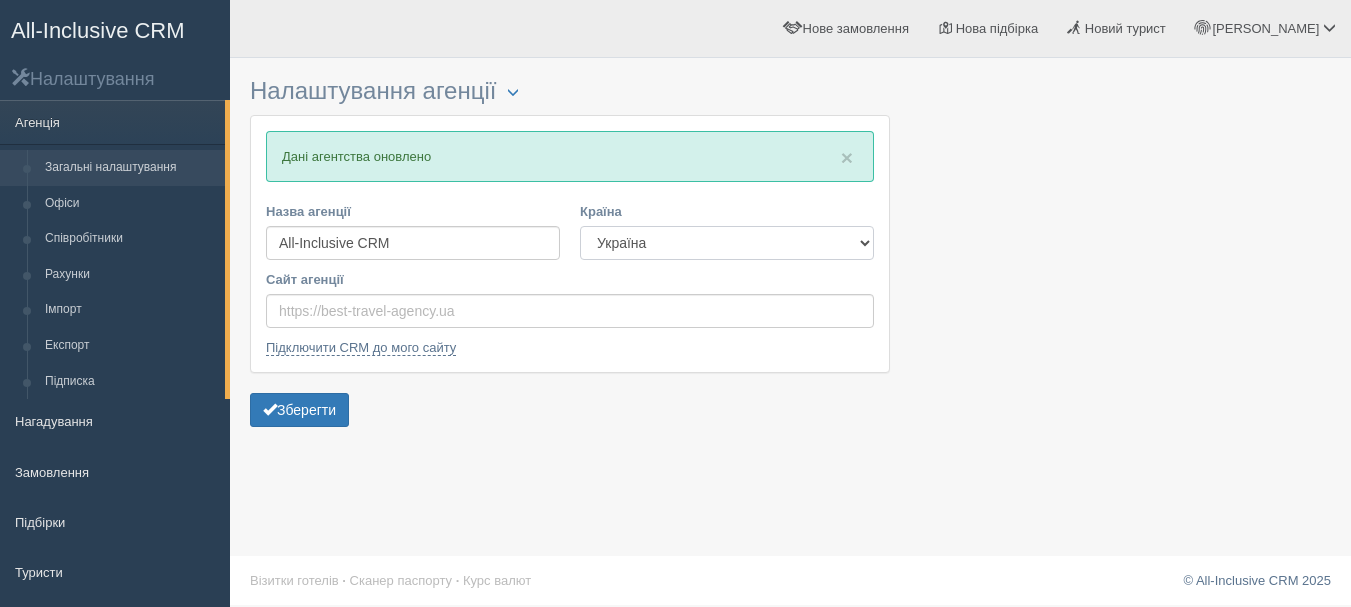 click on "Естонія
Казахстан
Киргизстан
Латвія
Литва
Молдова
Польща
Узбекистан
Україна
Чехія" at bounding box center (727, 243) 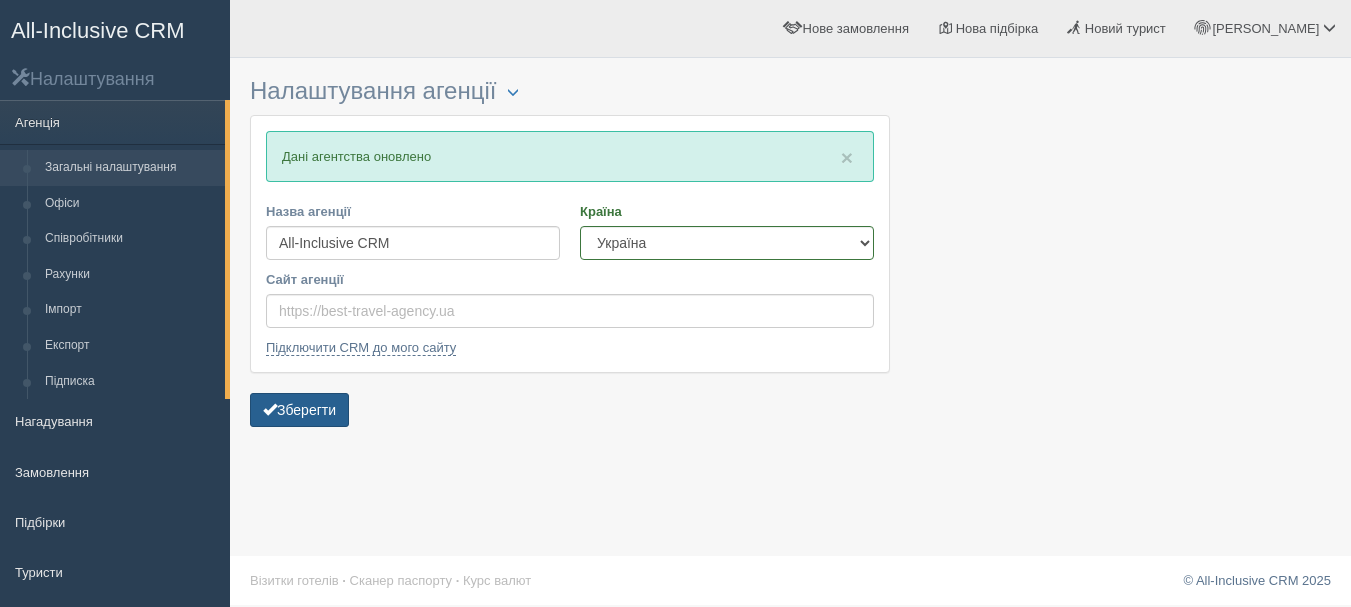 click on "Зберегти" at bounding box center [299, 410] 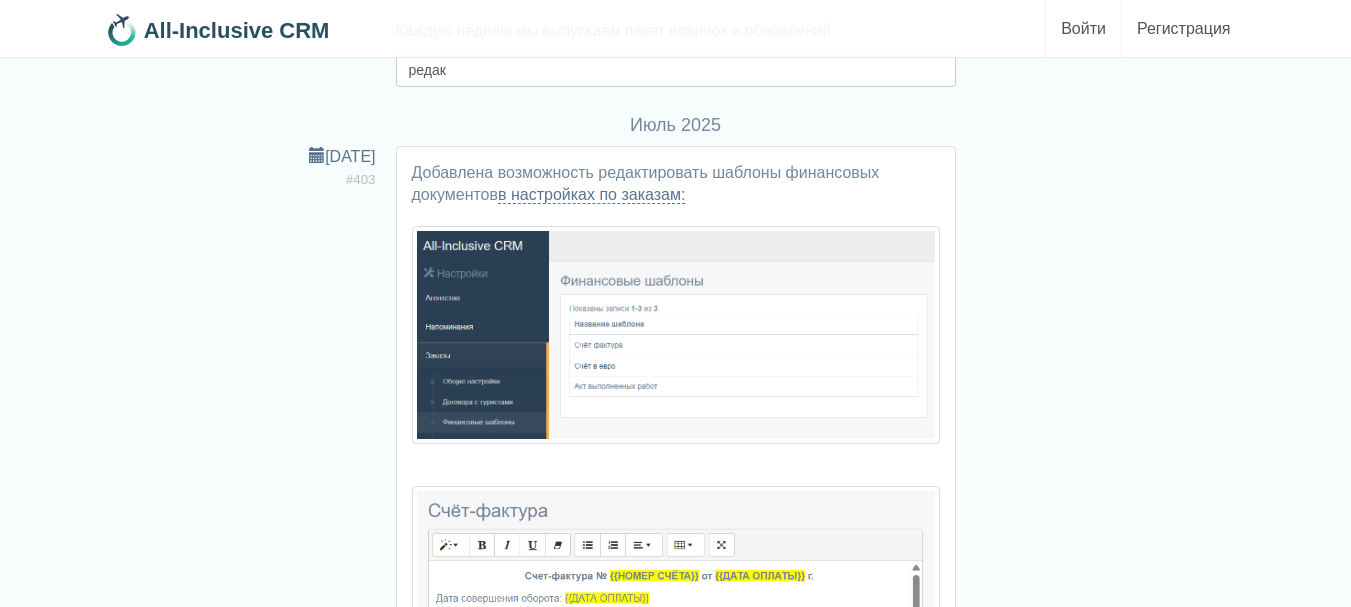 scroll, scrollTop: 0, scrollLeft: 0, axis: both 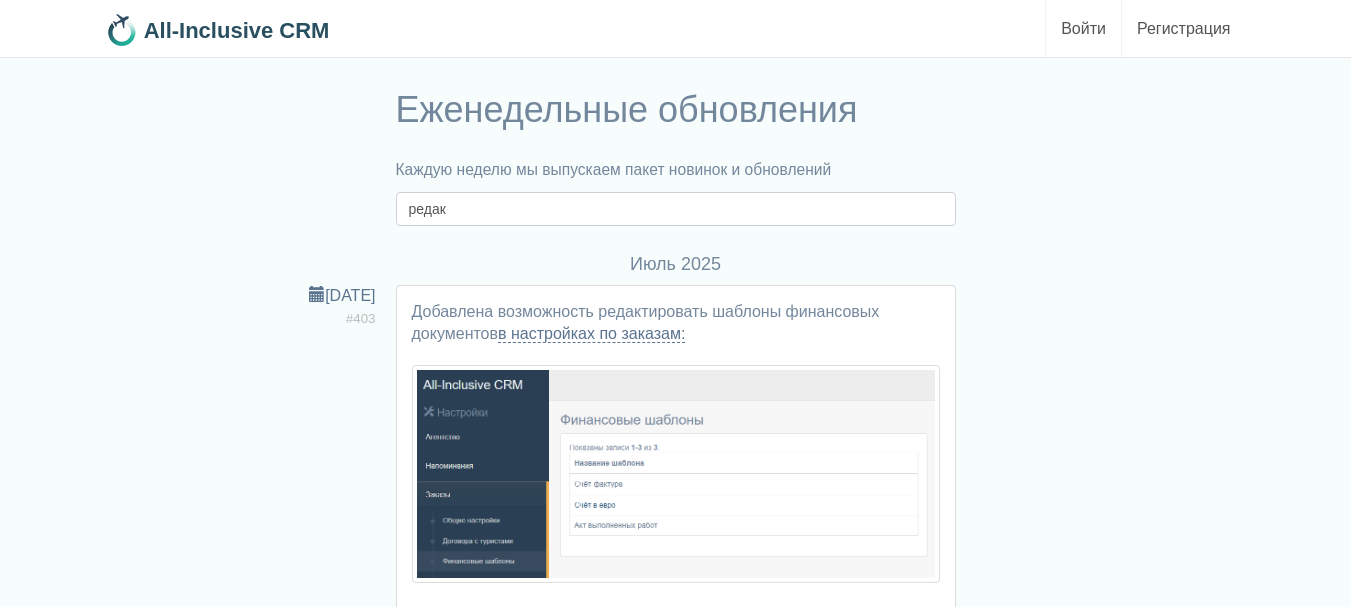 drag, startPoint x: 478, startPoint y: 206, endPoint x: 281, endPoint y: 208, distance: 197.01015 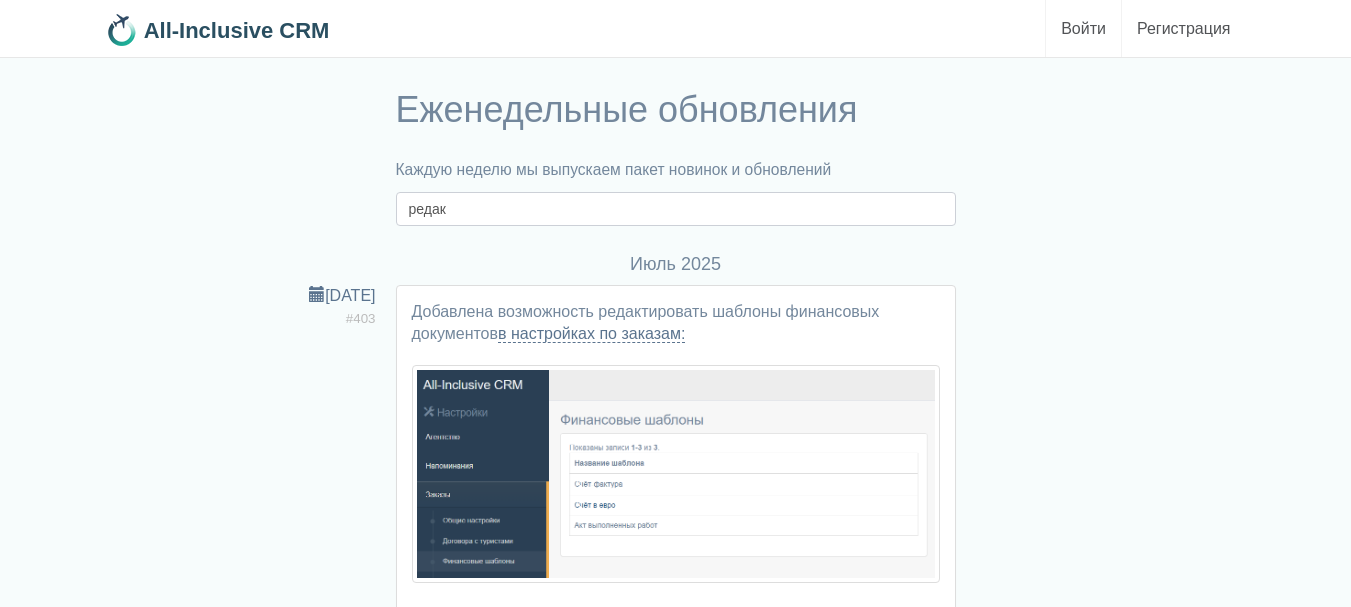 type on "№" 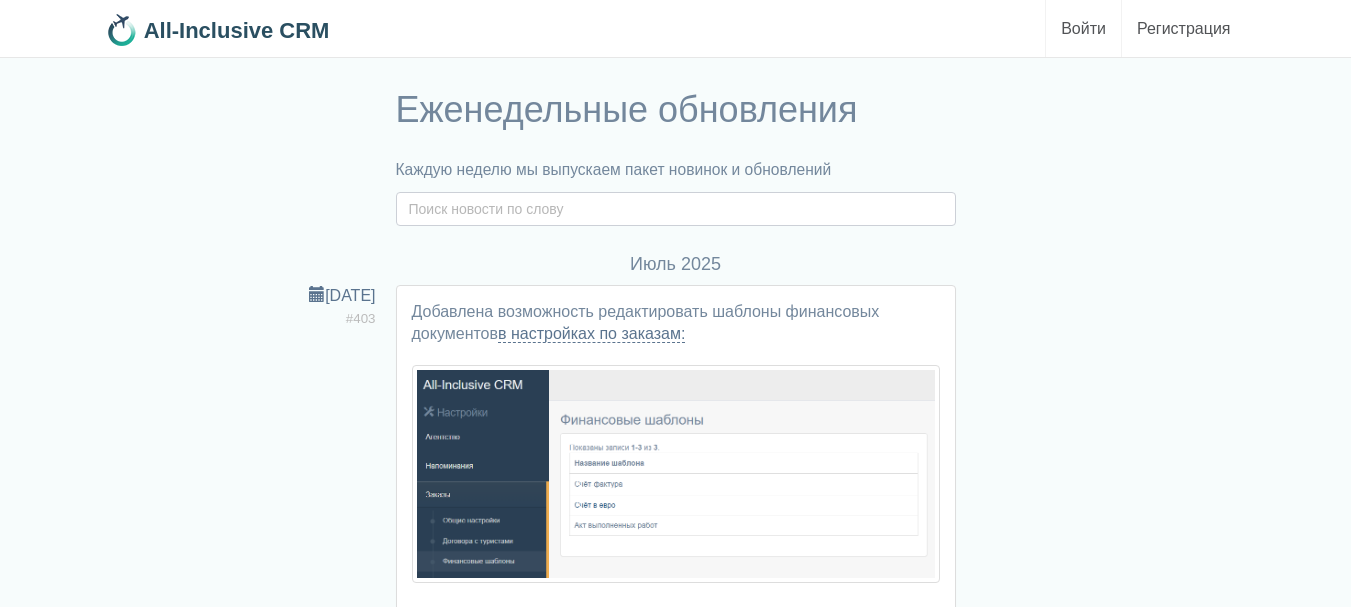 type on "@" 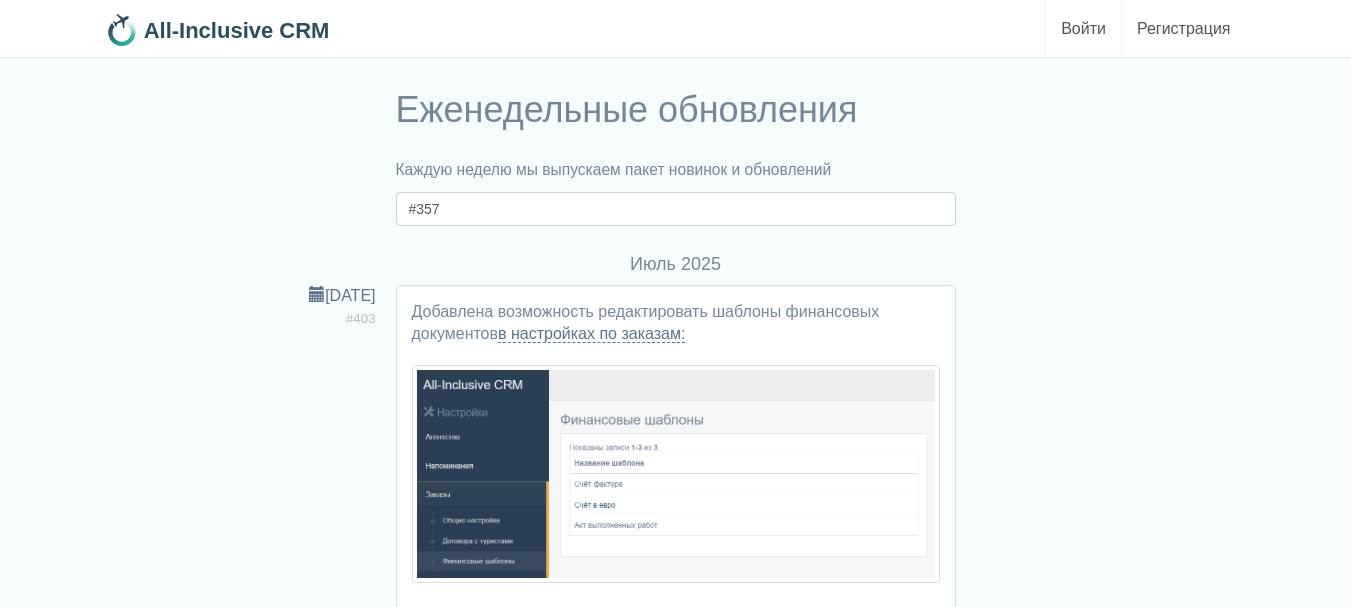 type on "#357" 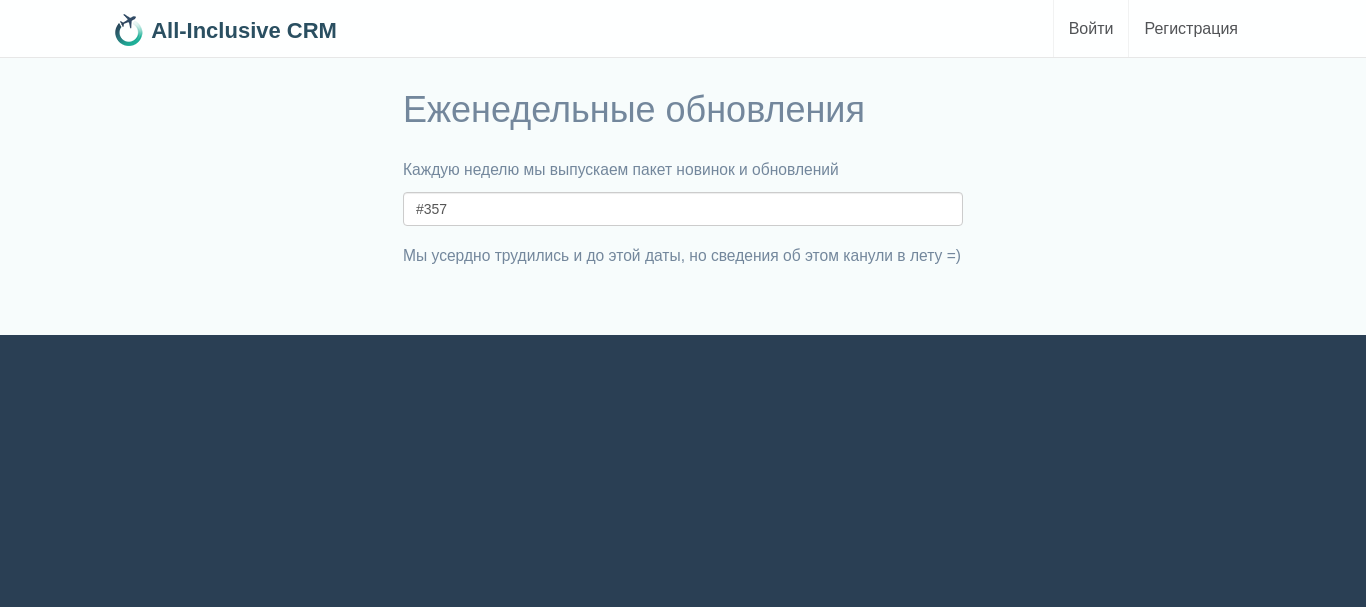 scroll, scrollTop: 0, scrollLeft: 0, axis: both 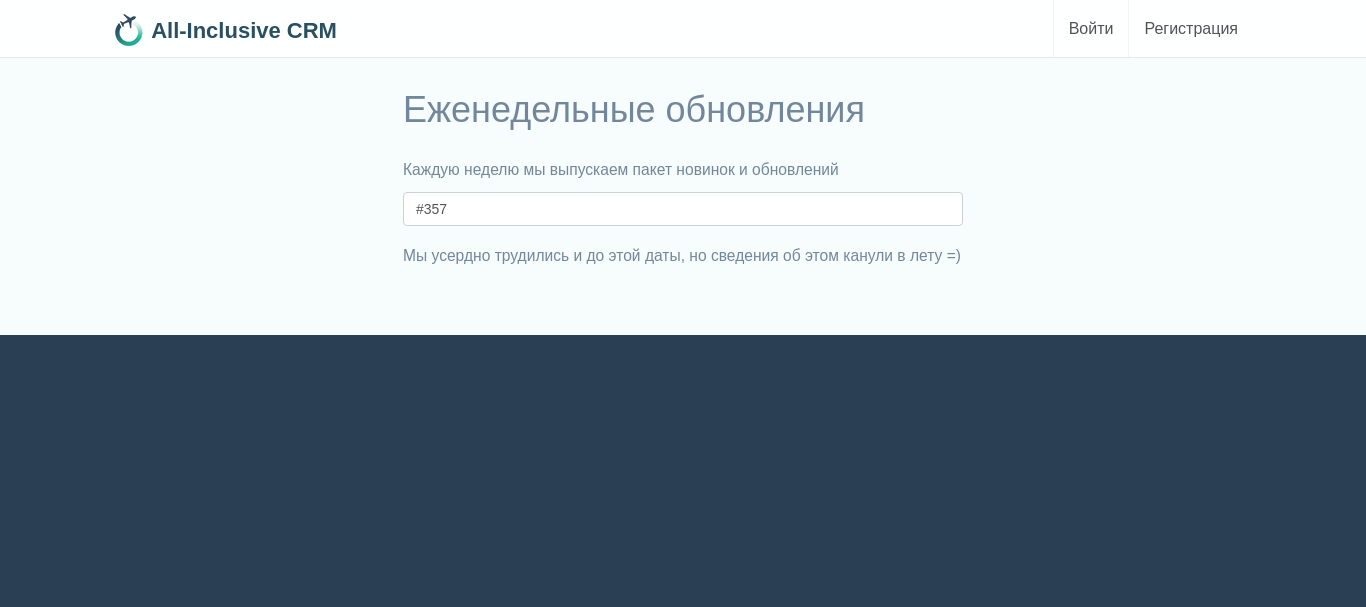 click on "#357" at bounding box center (683, 209) 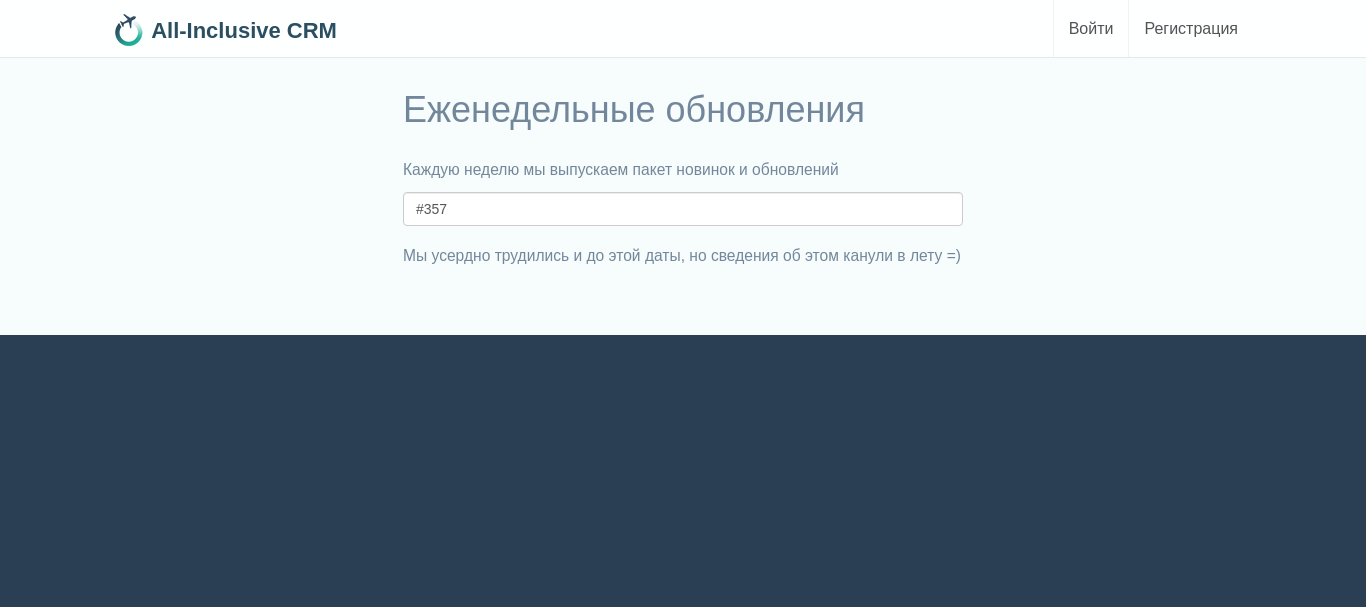 scroll, scrollTop: 0, scrollLeft: 0, axis: both 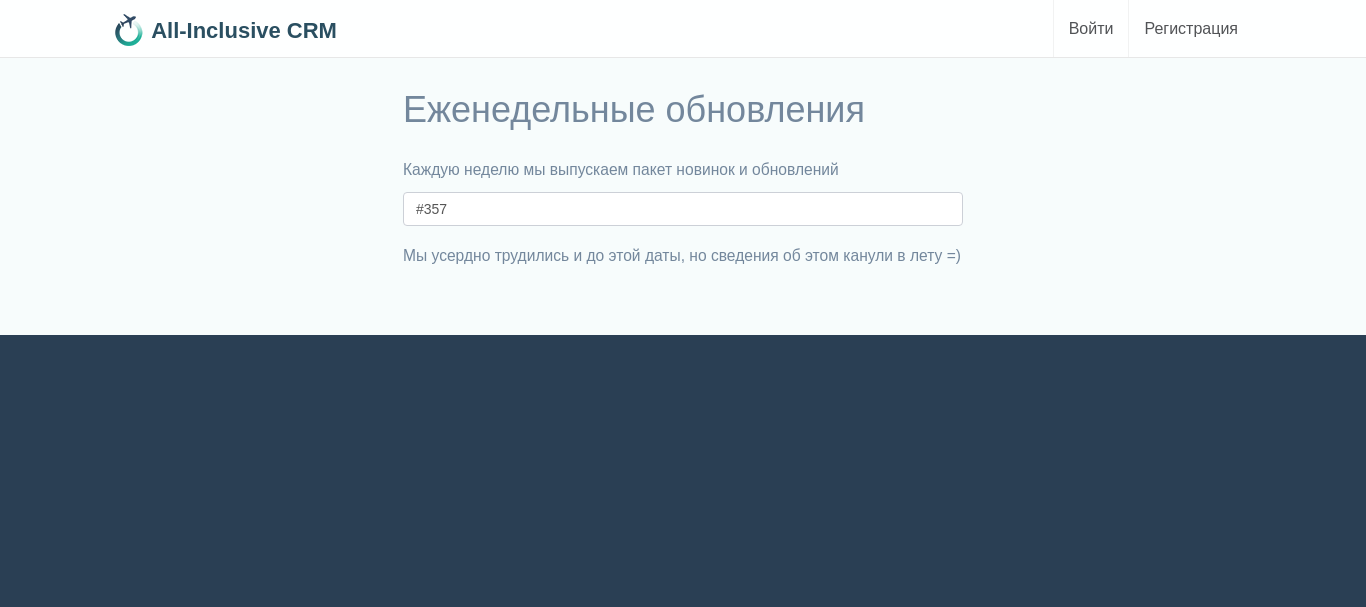 click on "#357" at bounding box center [683, 209] 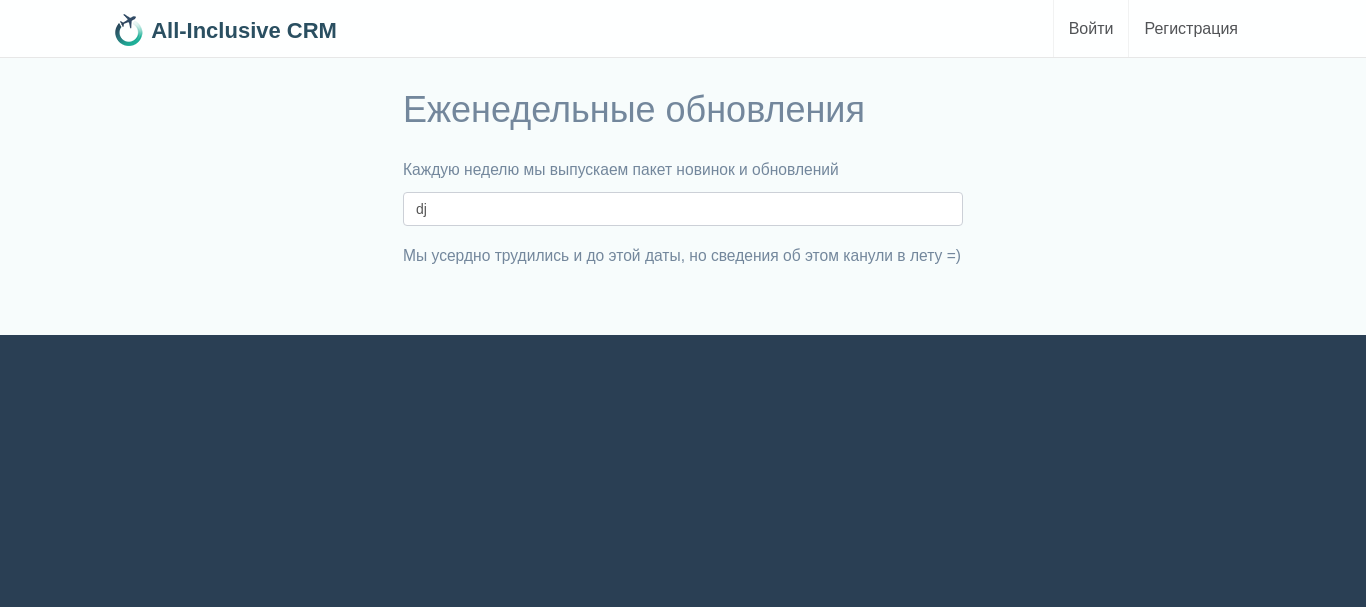 type on "d" 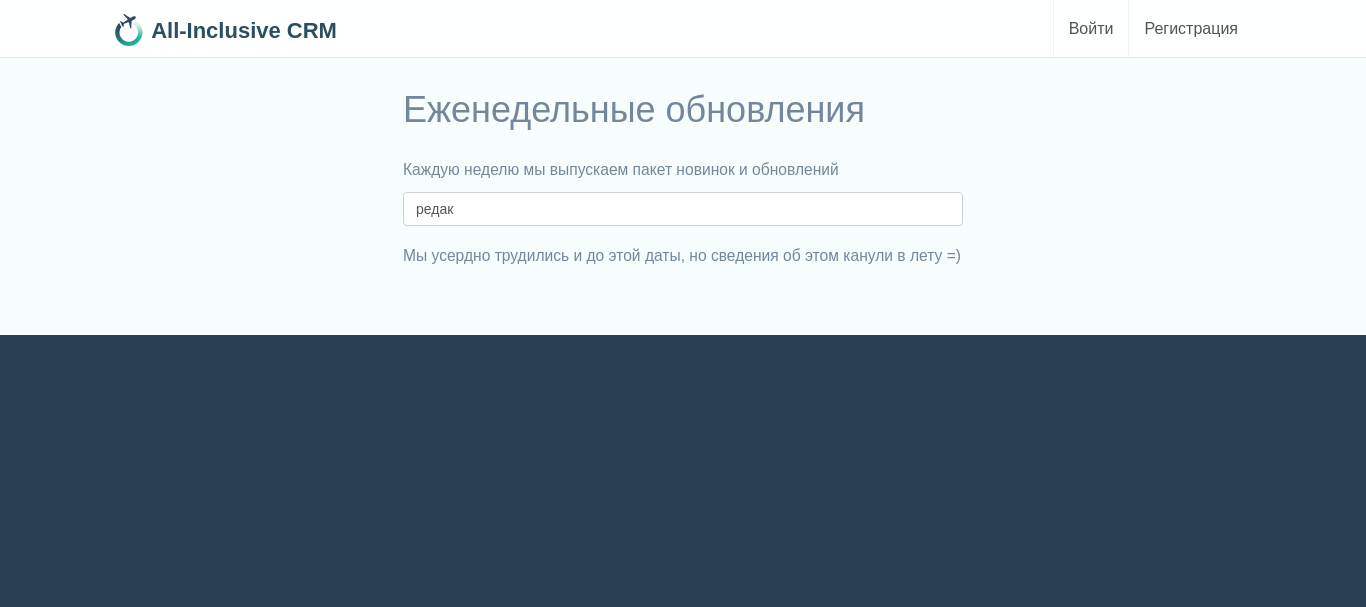 type on "редак" 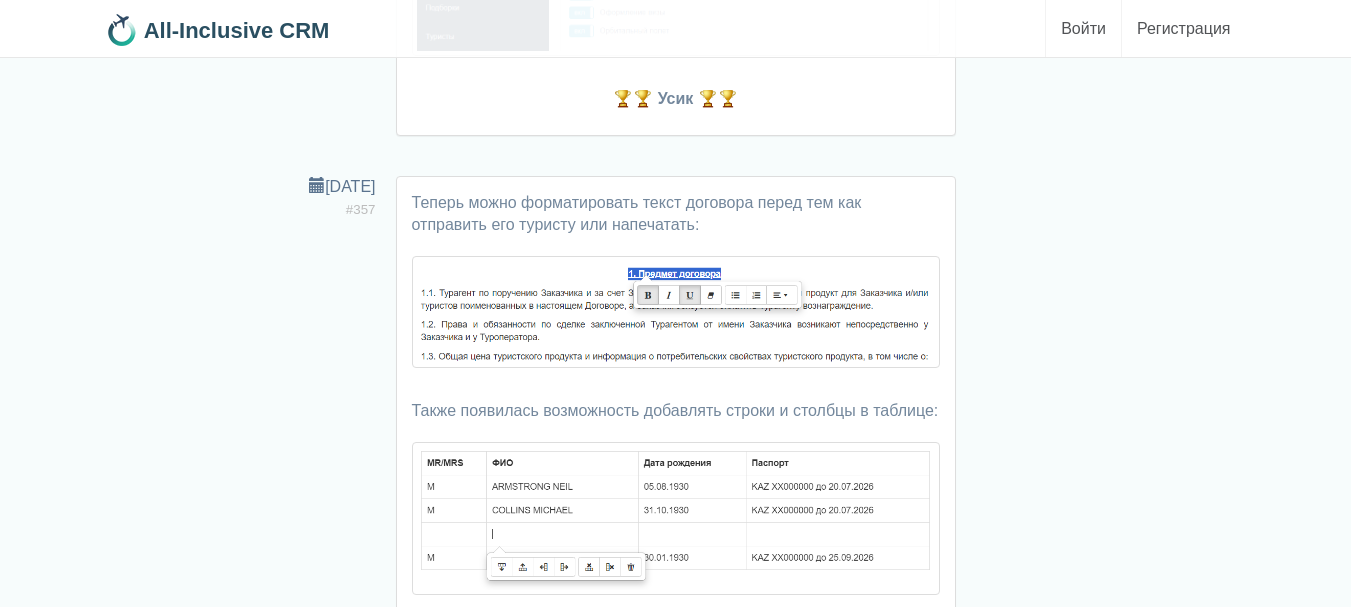 scroll, scrollTop: 2300, scrollLeft: 0, axis: vertical 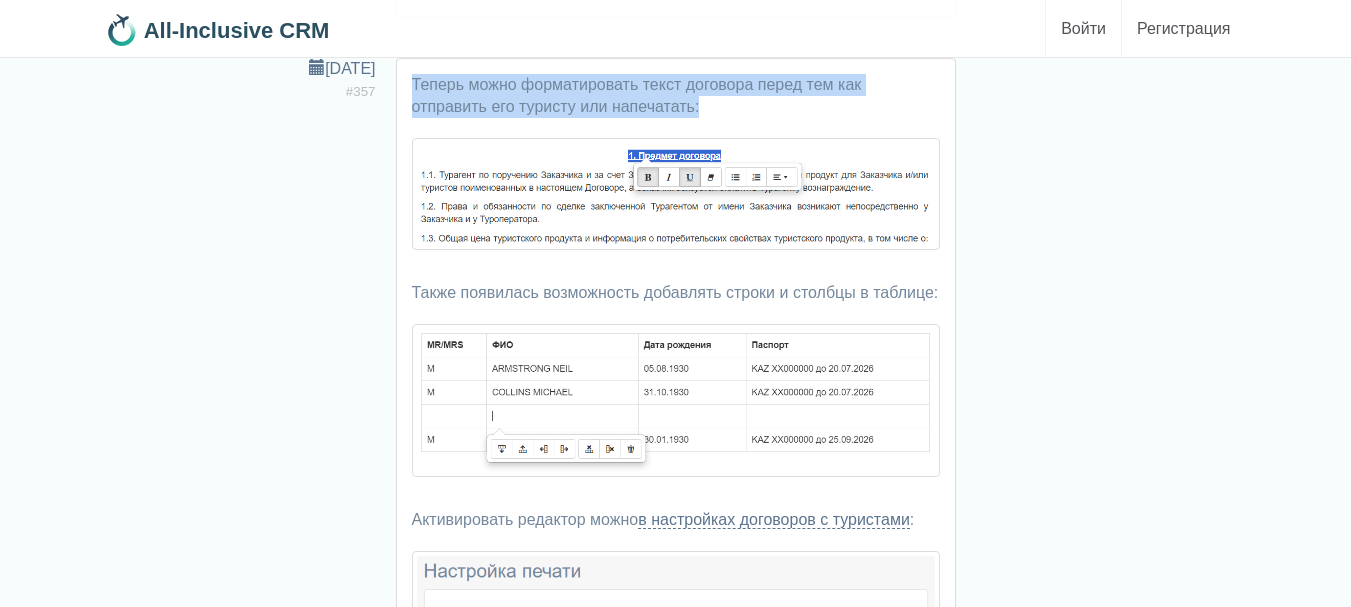 drag, startPoint x: 413, startPoint y: 87, endPoint x: 751, endPoint y: 101, distance: 338.28983 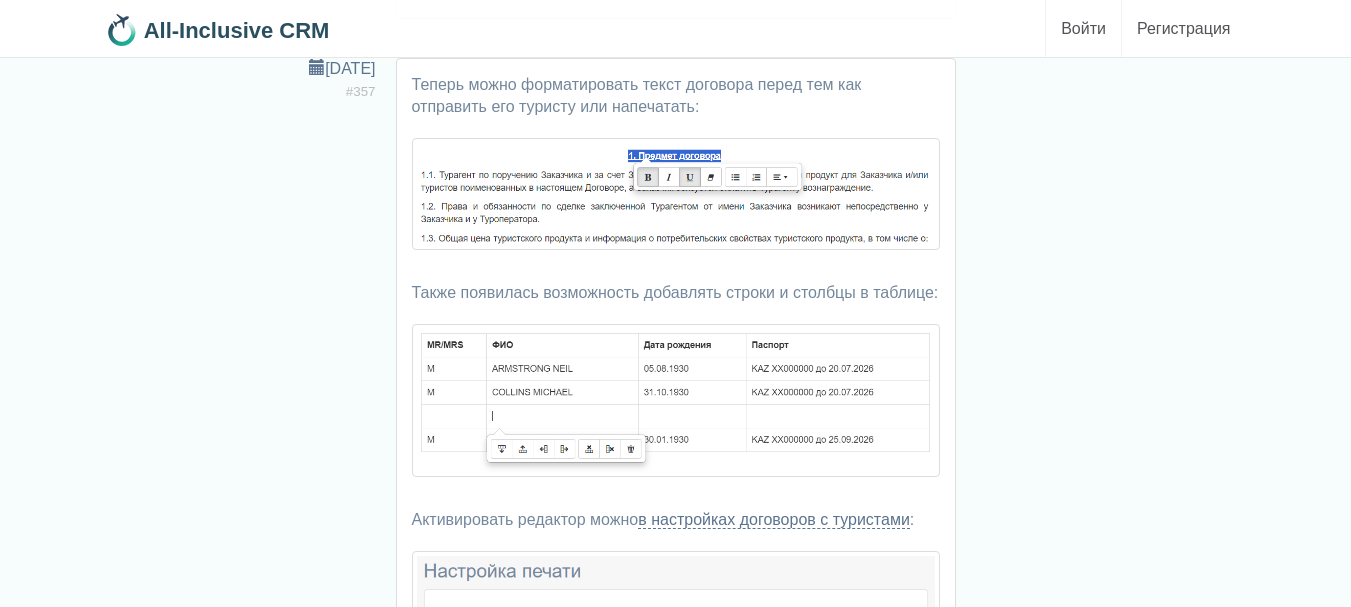 drag, startPoint x: 643, startPoint y: 278, endPoint x: 591, endPoint y: 176, distance: 114.49017 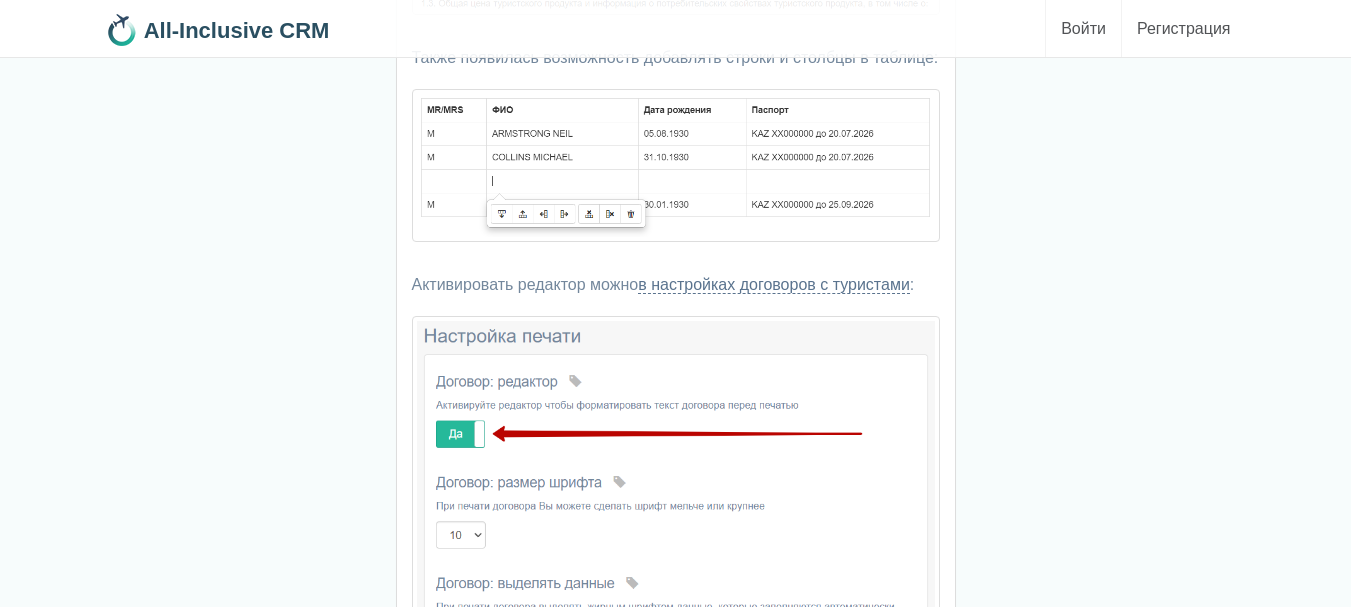 scroll, scrollTop: 2600, scrollLeft: 0, axis: vertical 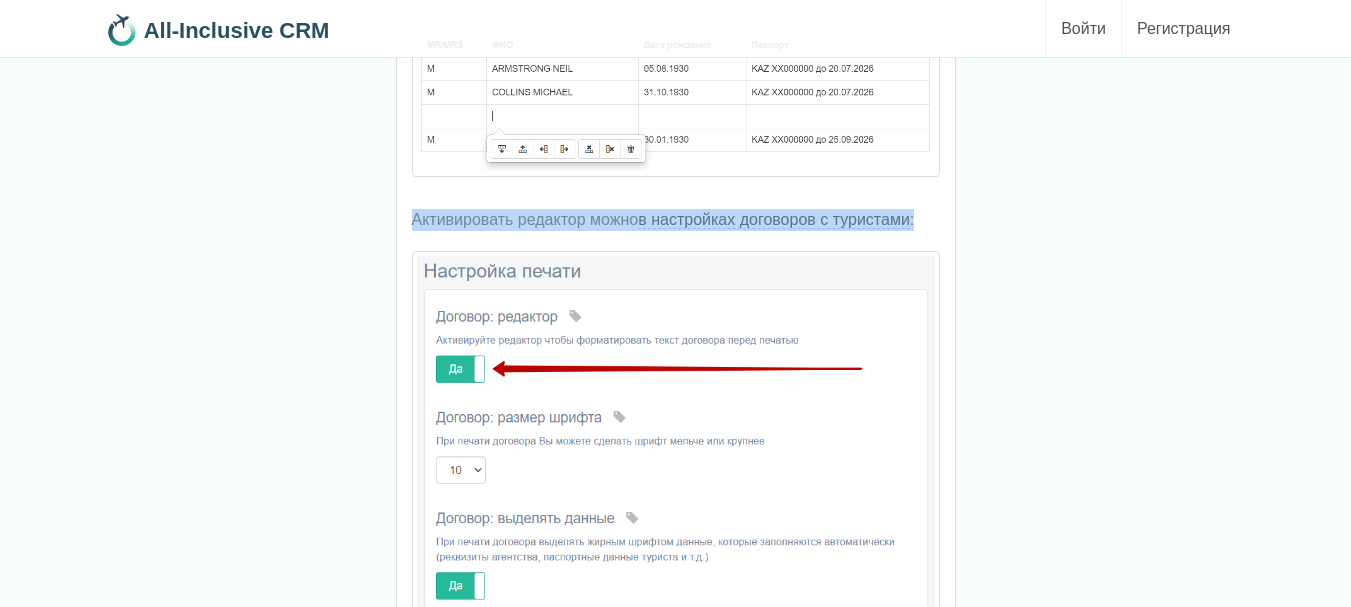 drag, startPoint x: 414, startPoint y: 214, endPoint x: 915, endPoint y: 223, distance: 501.08084 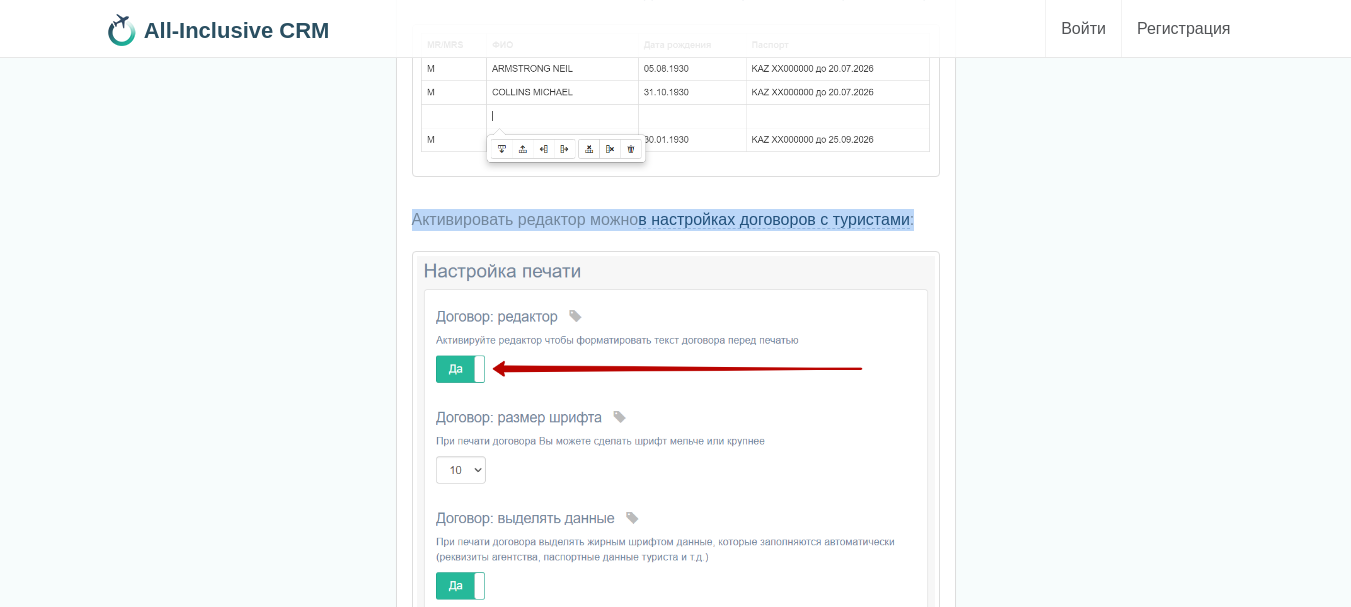 copy on "Активировать редактор можно  в настройках договоров с туристами :" 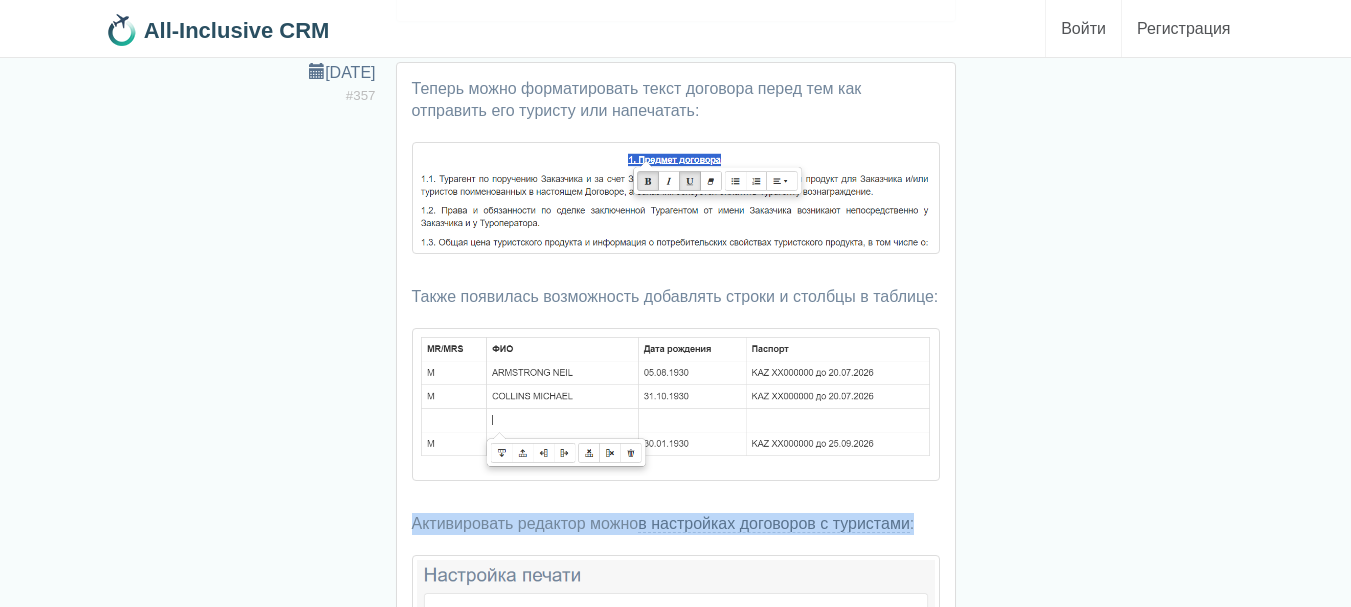 scroll, scrollTop: 2300, scrollLeft: 0, axis: vertical 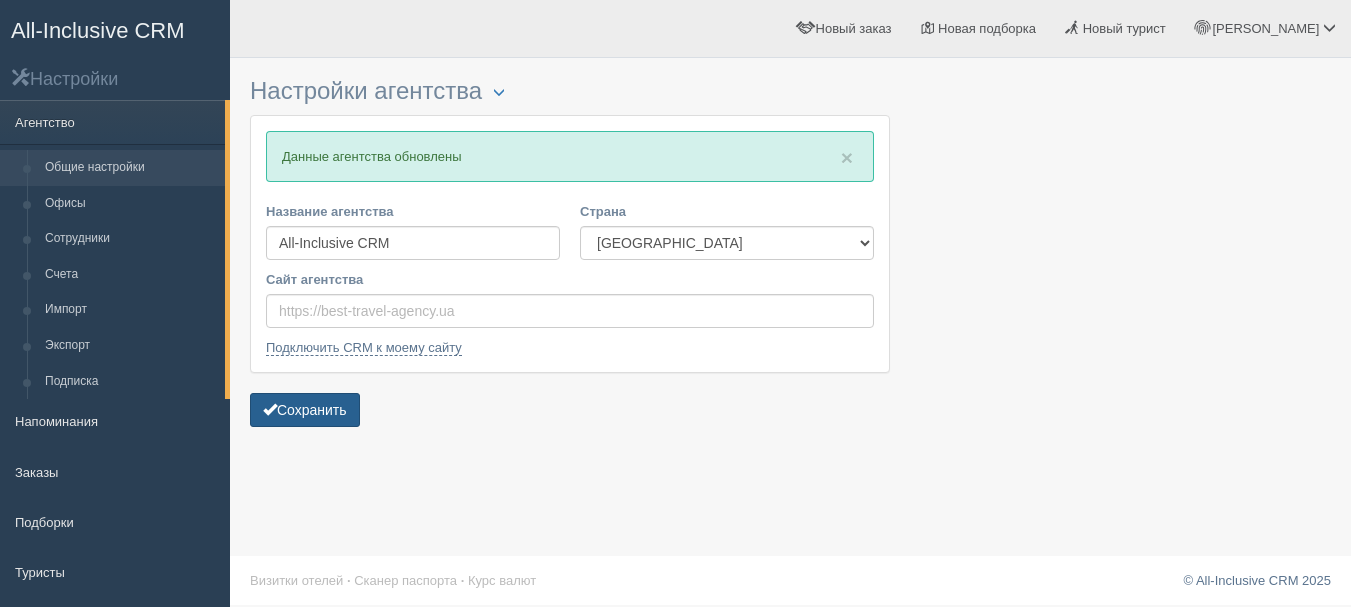 click on "Сохранить" at bounding box center (305, 410) 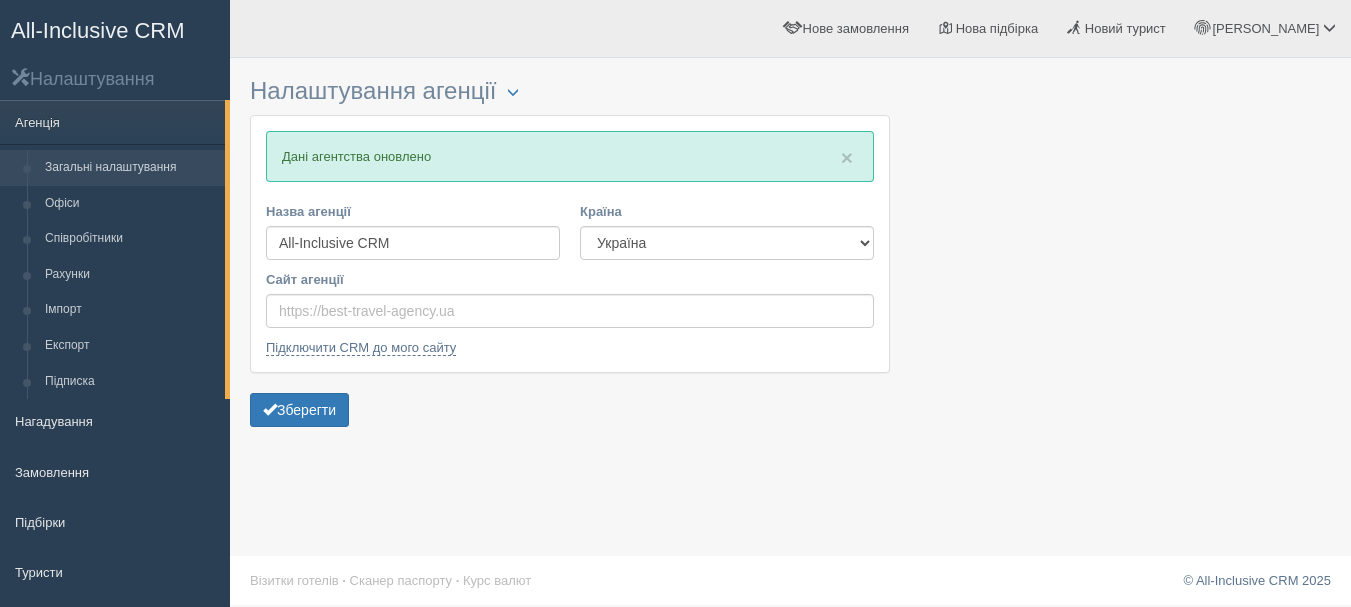 scroll, scrollTop: 0, scrollLeft: 0, axis: both 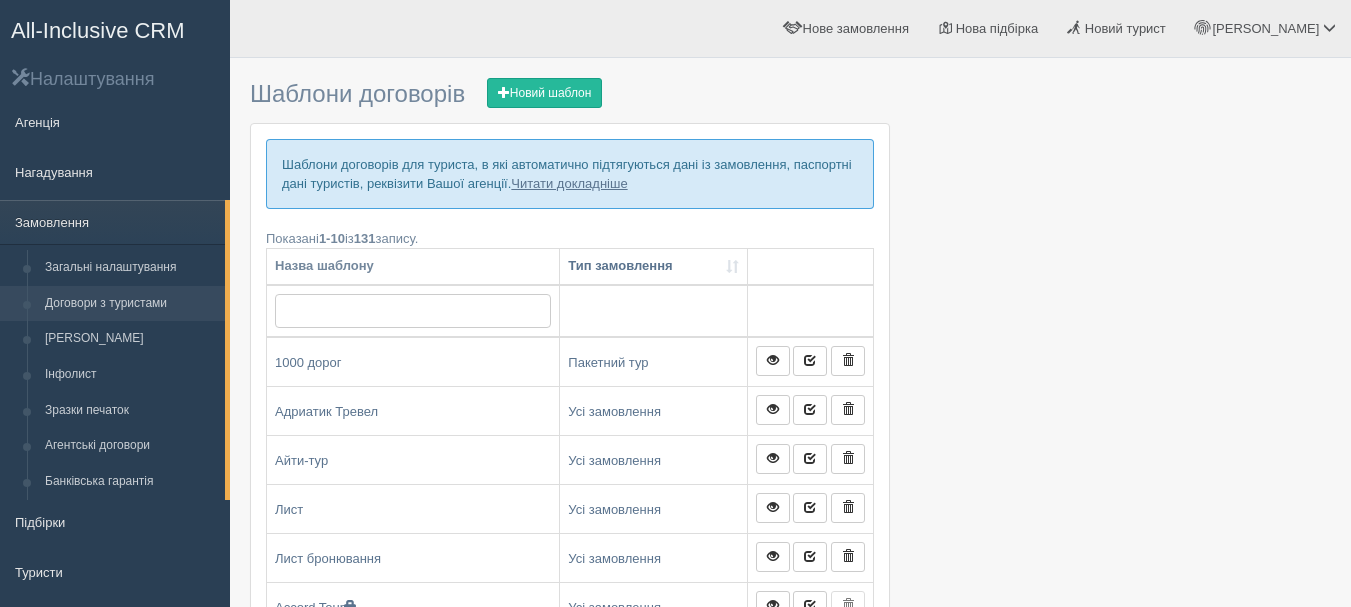 click on "All-Inclusive CRM" at bounding box center [98, 30] 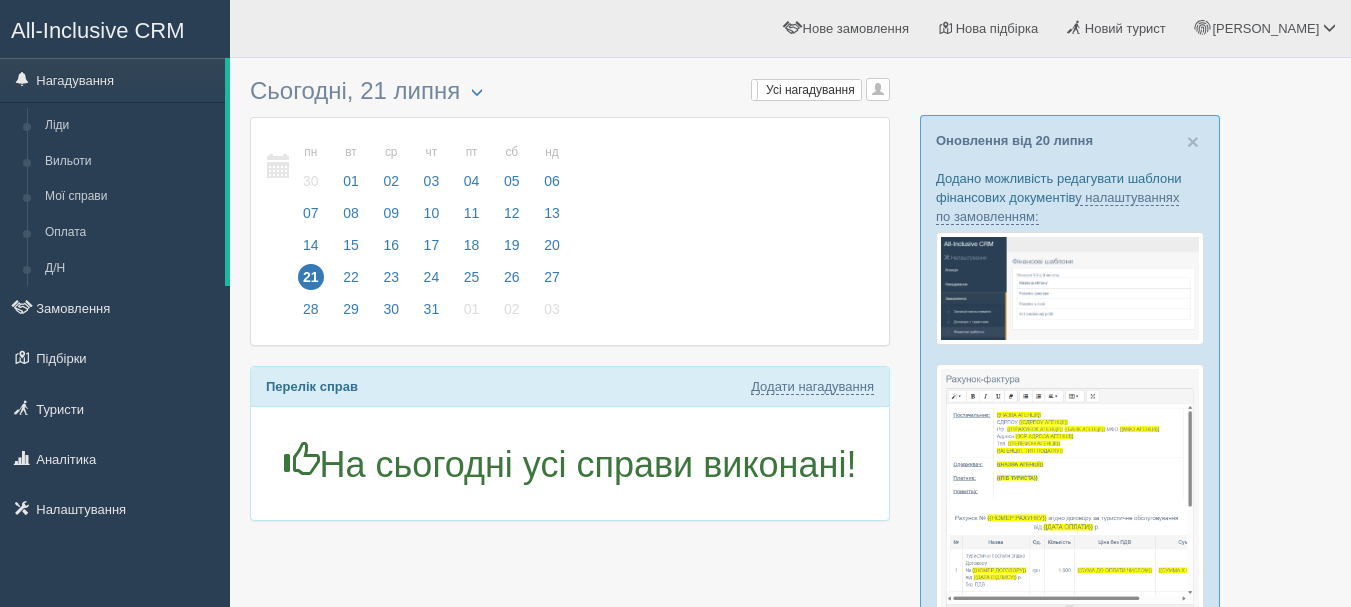 scroll, scrollTop: 0, scrollLeft: 0, axis: both 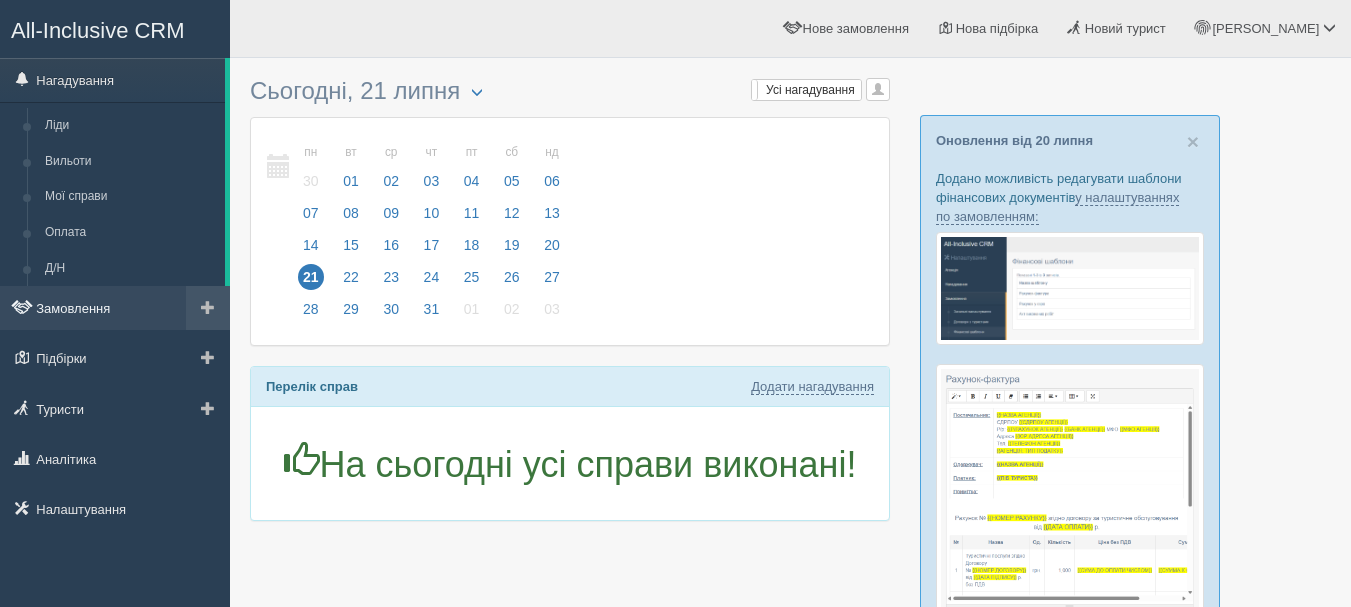 click on "Замовлення" at bounding box center [115, 308] 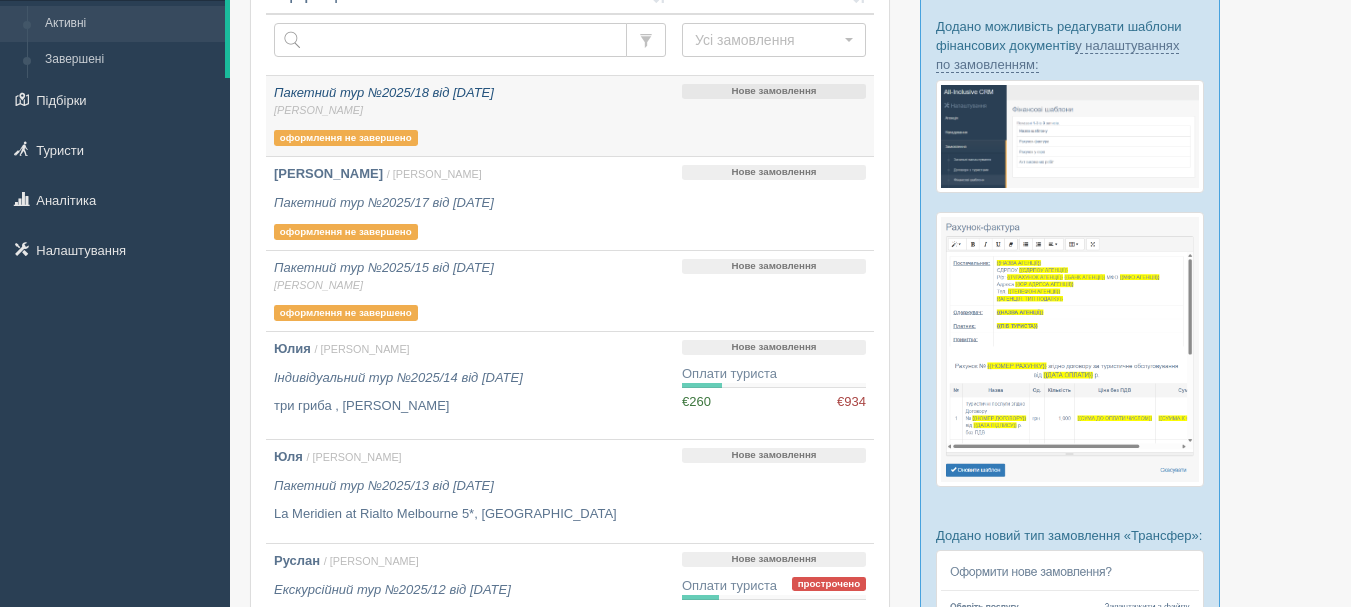 scroll, scrollTop: 200, scrollLeft: 0, axis: vertical 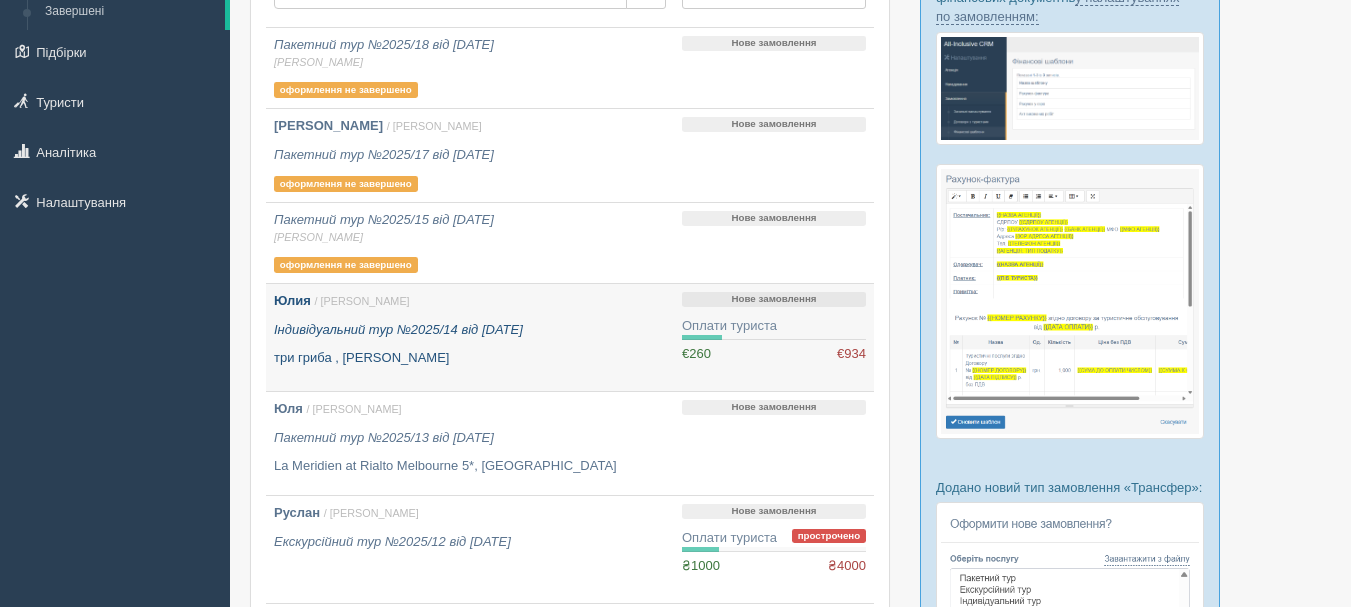 click on "Юлия
/ Anna Т.
Індивідуальний тур №2025/14 від 21.05.2025
три гриба , Барбадос" at bounding box center [470, 330] 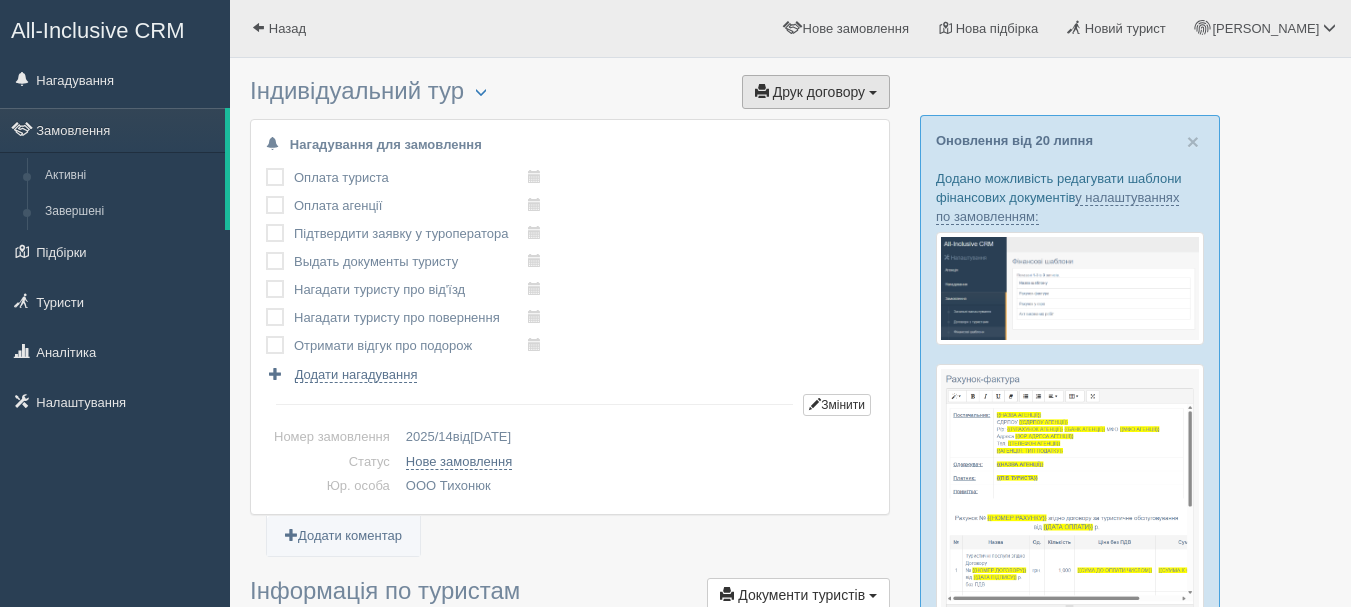 click on "Друк договору" at bounding box center [819, 92] 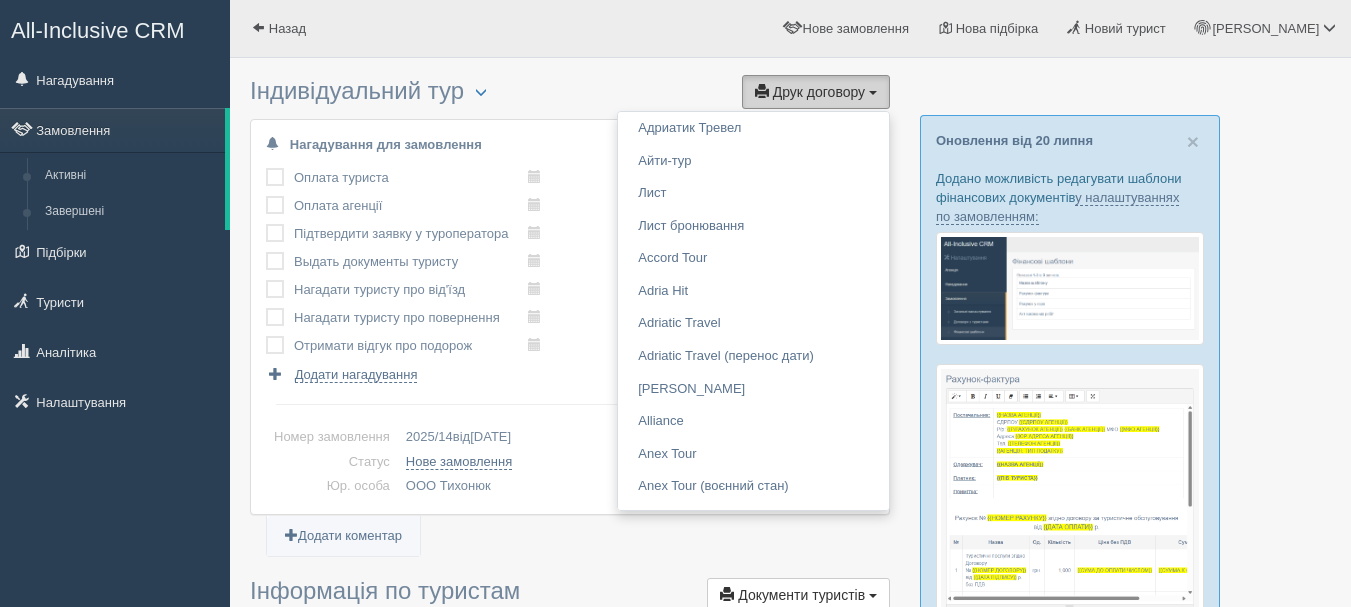 scroll, scrollTop: 0, scrollLeft: 0, axis: both 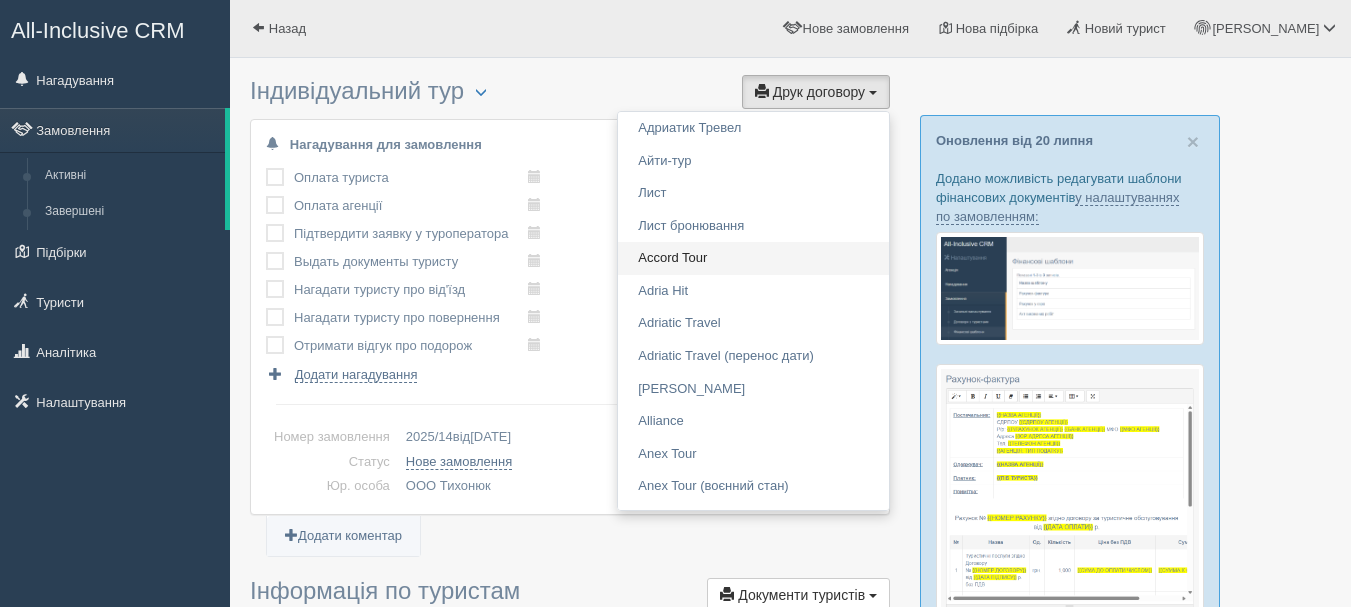 click on "Accord Tour" at bounding box center (753, 258) 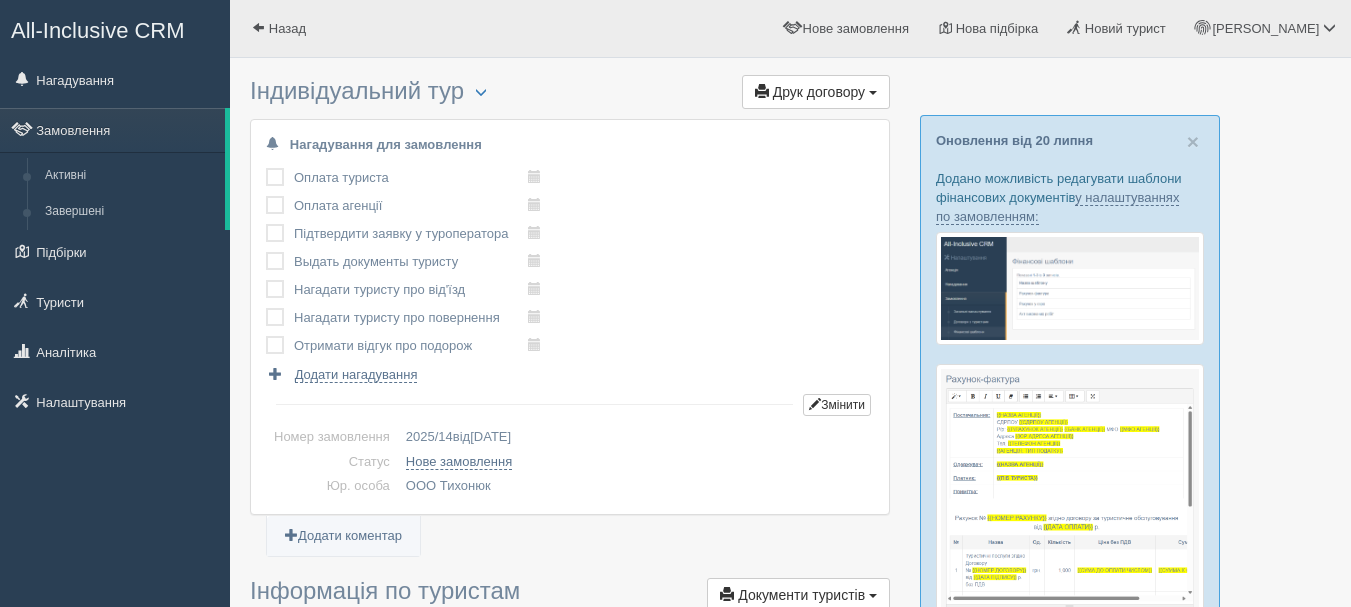 click on "All-Inclusive CRM" at bounding box center [98, 30] 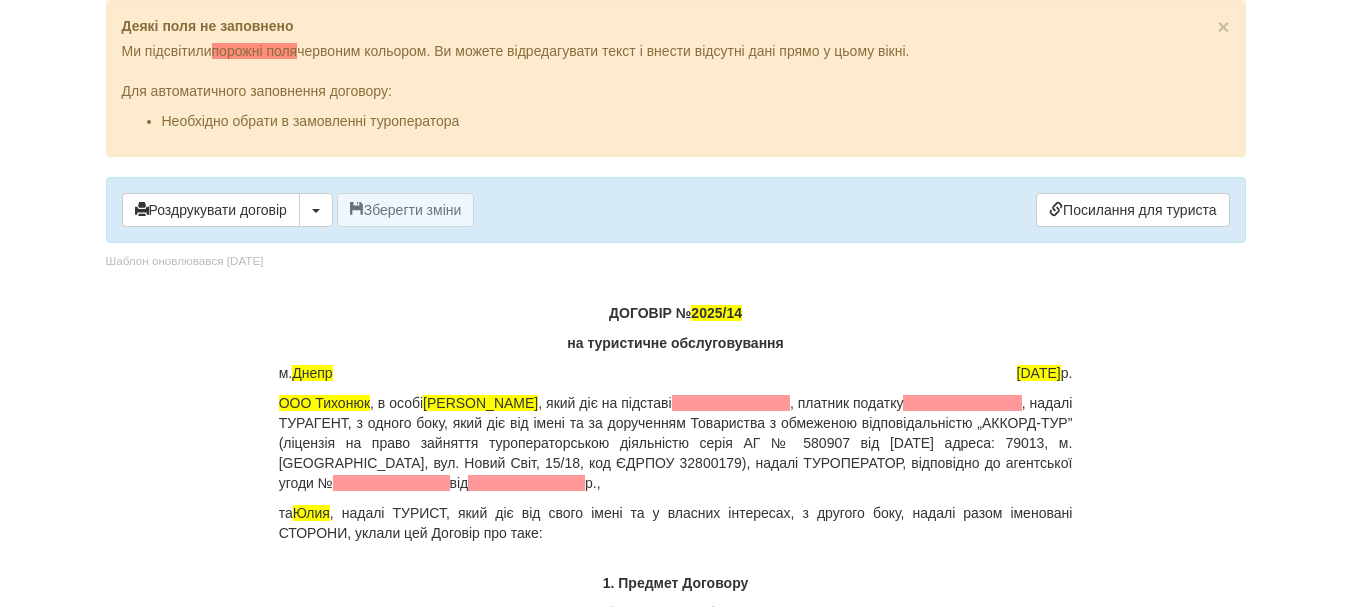 scroll, scrollTop: 0, scrollLeft: 0, axis: both 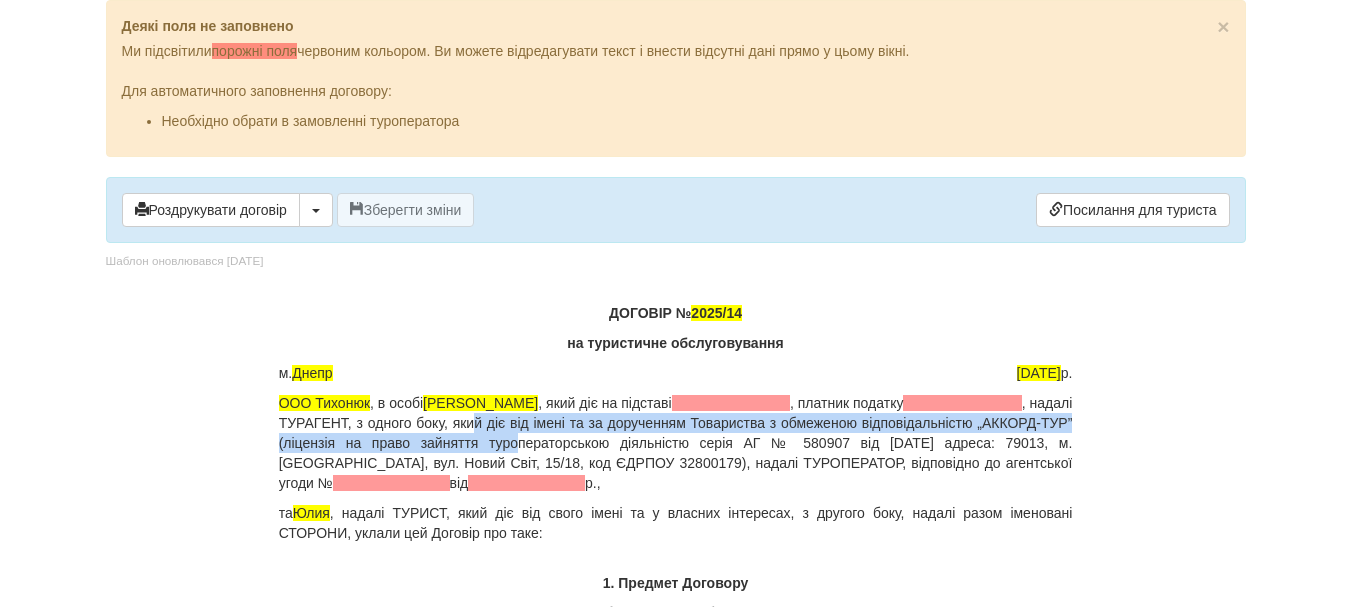 drag, startPoint x: 687, startPoint y: 427, endPoint x: 731, endPoint y: 434, distance: 44.553337 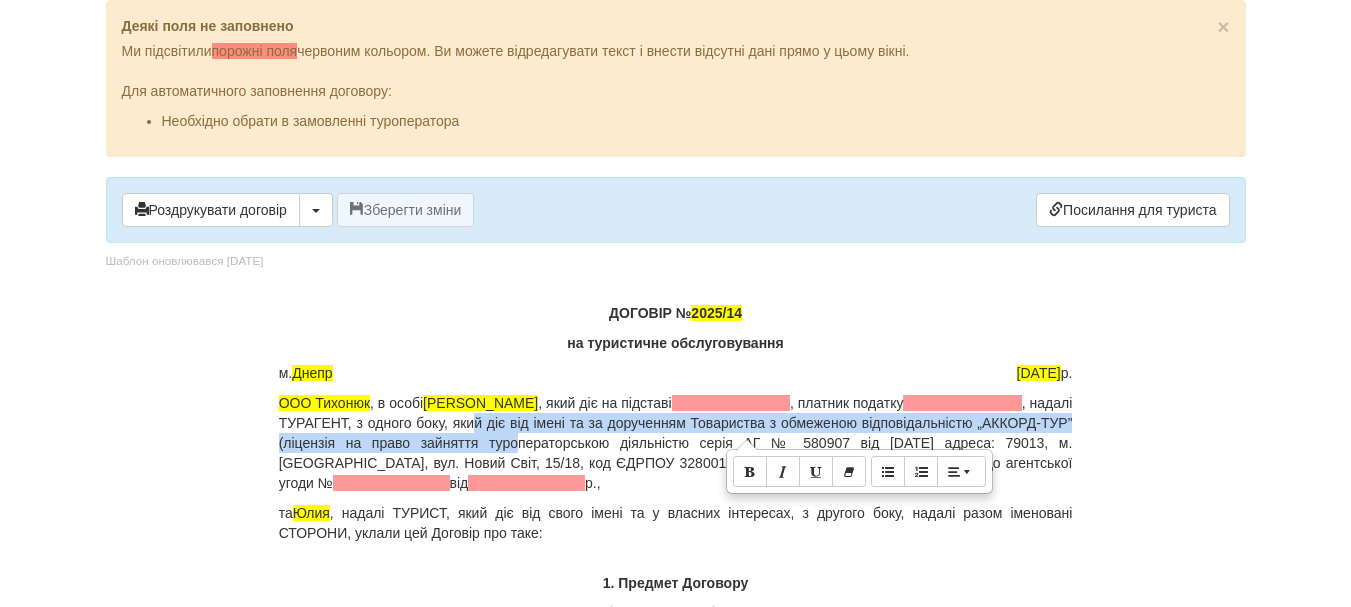 click on "ООО [PERSON_NAME] , в особі  [PERSON_NAME] ,
який діє на підставі                                 , платник податку                                 , надалі ТУРАГЕНТ, з одного боку,
який діє від імені та за дорученням Товариства з обмеженою відповідальністю „АККОРД-ТУР” (ліцензія на право зайняття туроператорською діяльністю серія АГ № 580907 від [DATE] адреса: 79013, м. [GEOGRAPHIC_DATA], вул. Новий Світ, 15/18, код ЄДРПОУ 32800179), надалі ТУРОПЕРАТОР,
відповідно до агентської угоди №                                 від   р.  ," at bounding box center [676, 443] 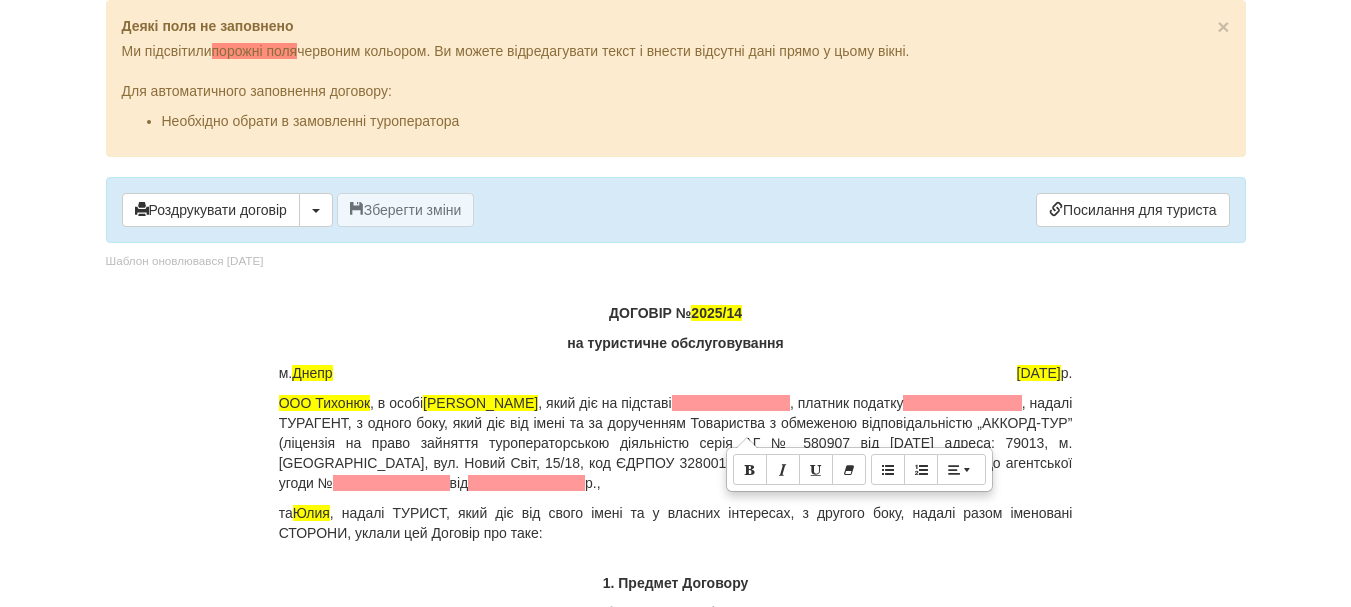 click on "ООО Тихонюк , в особі  Тихонюк Анна Николаевна ,
який діє на підставі                                 , платник податку                                 , надалі ТУРАГЕНТ, з одного боку,
який діє від імені та за дорученням Товариства з обмеженою відповідальністю „АККОРД-ТУР” (ліцензія на право зайняття туроператорською діяльністю серія АГ № 580907 від 16.03.2012р. адреса: 79013, м. Львів, вул. Новий Світ, 15/18, код ЄДРПОУ 32800179), надалі ТУРОПЕРАТОР,
відповідно до агентської угоди №                                 від   р.  ," at bounding box center (676, 443) 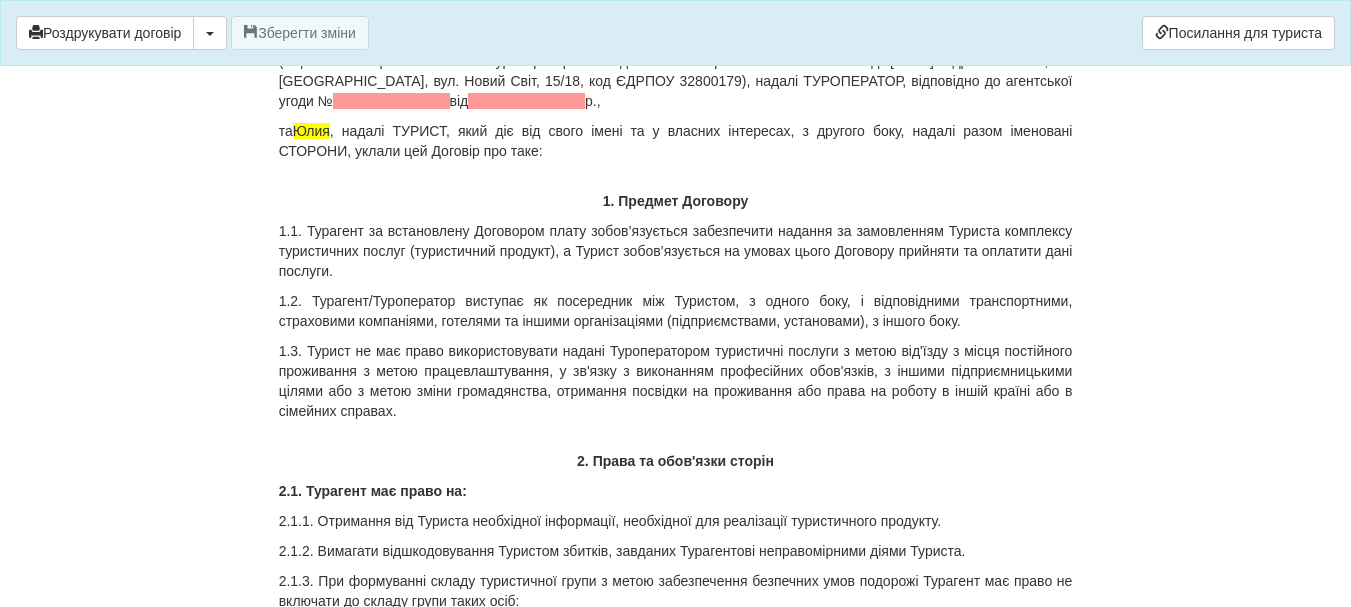 scroll, scrollTop: 400, scrollLeft: 0, axis: vertical 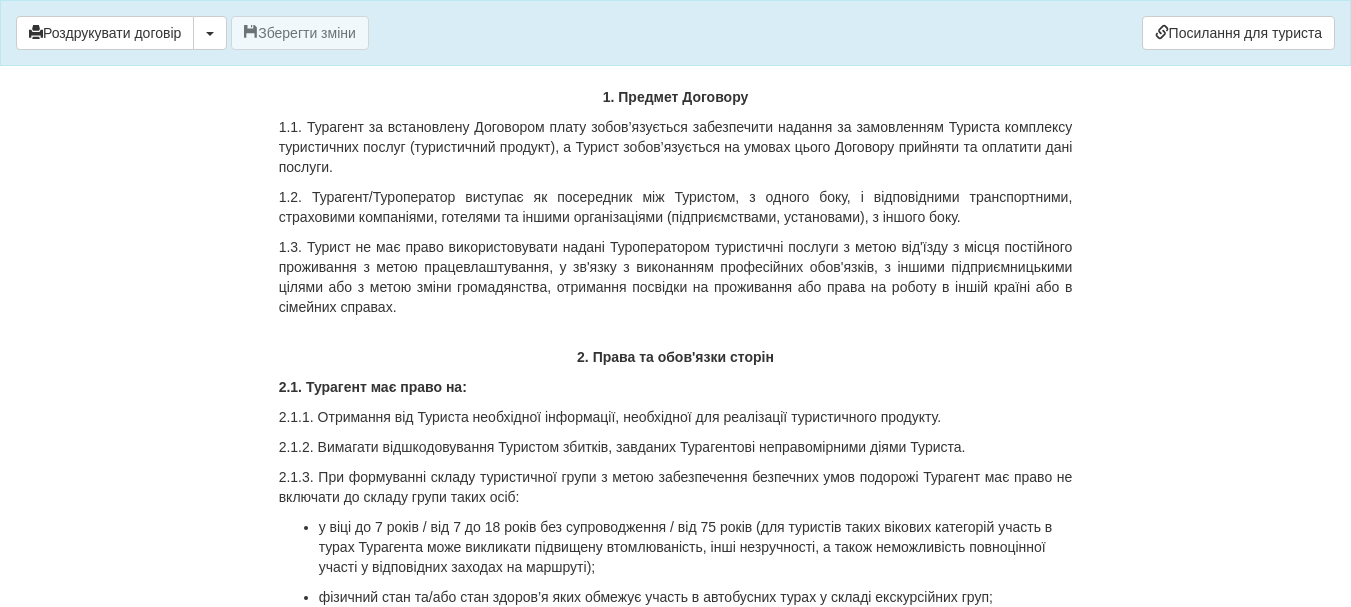 click on "1.2. Турагент/Туроператор виступає як посередник між Туристом, з одного боку, і відповідними транспортними, страховими компаніями, готелями та іншими організаціями (підприємствами, установами), з іншого боку." at bounding box center [676, 207] 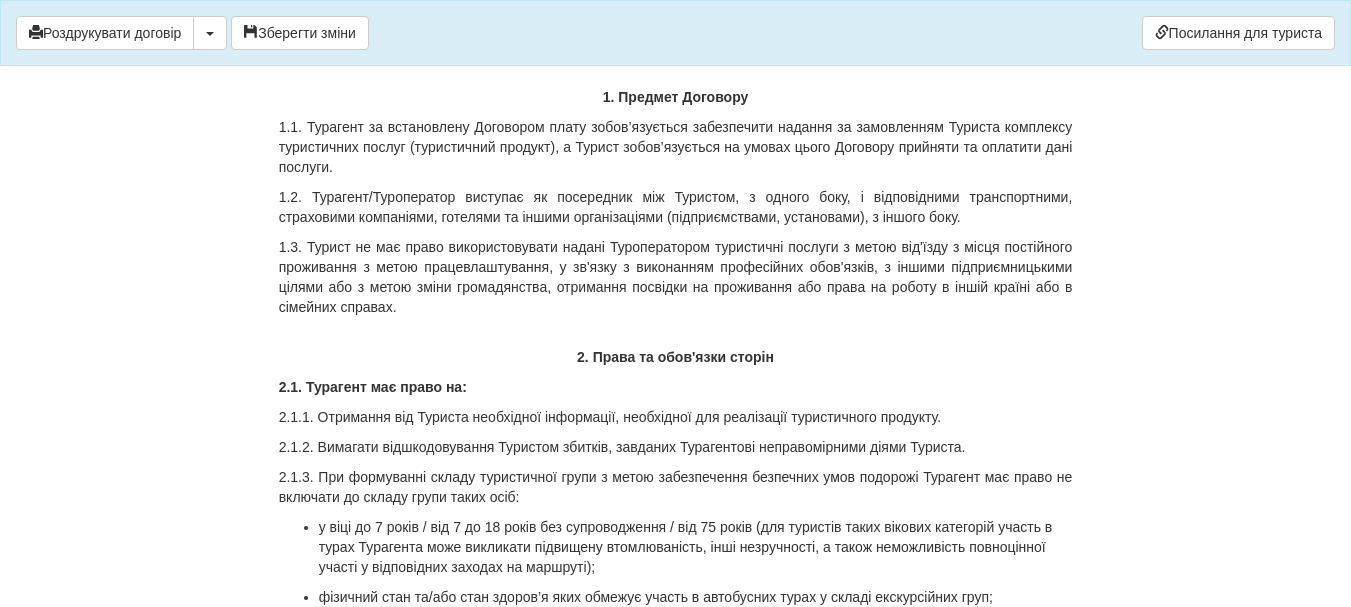 click on "1.3. Турист не має право використовувати надані Туроператором туристичні послуги з метою від'їзду з місця постійного проживання з метою працевлаштування, у зв'язку з виконанням професійних обов'язків, з іншими підприємницькими цілями або з метою зміни громадянства, отримання посвідки на проживання або права на роботу в іншій країні або в сімейних справах." at bounding box center (676, 277) 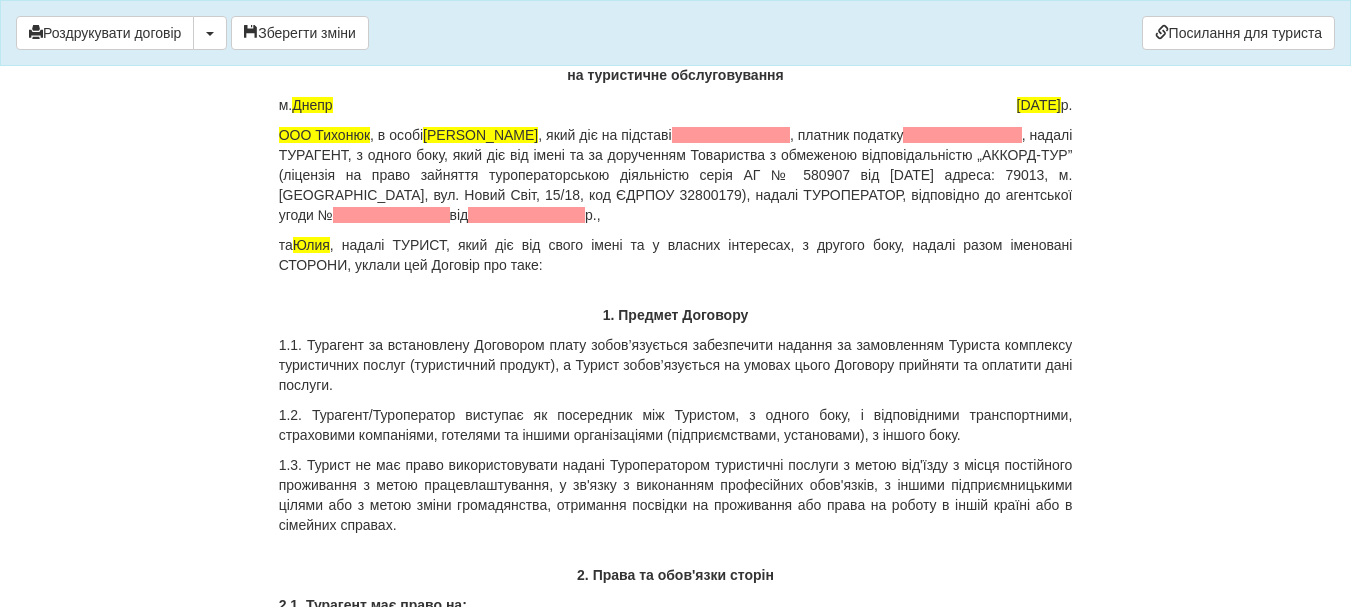 scroll, scrollTop: 300, scrollLeft: 0, axis: vertical 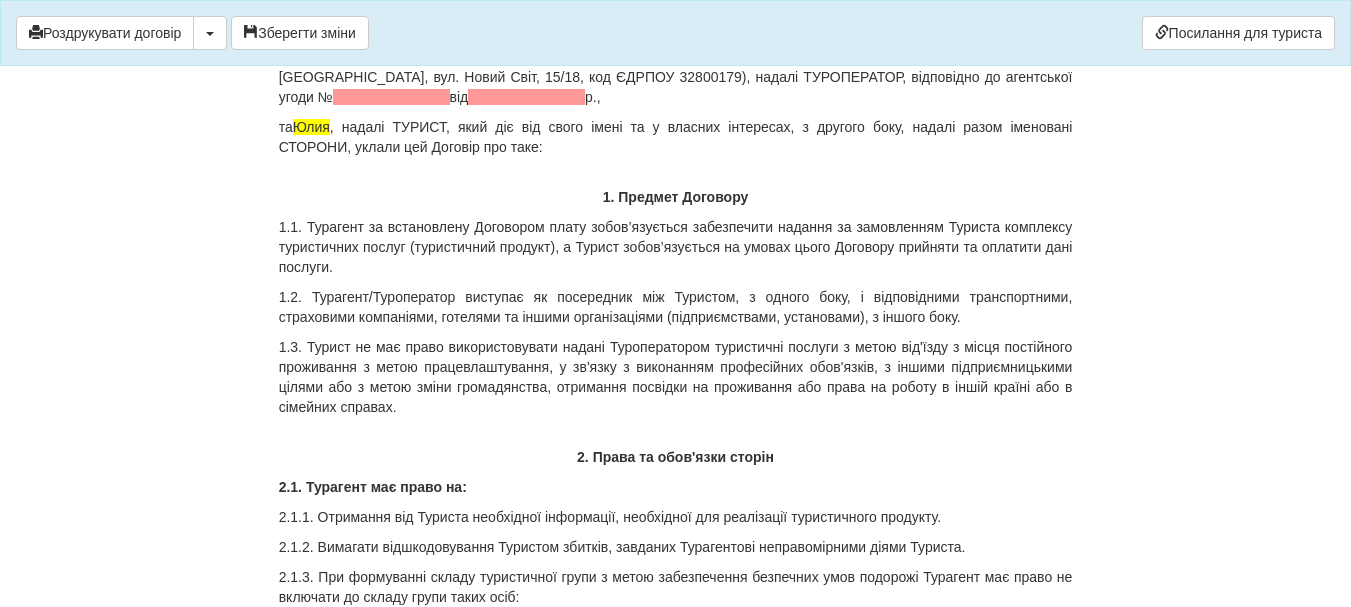 click on "1.1. Турагент за встановлену Договором плату зобов’язується забезпечити надання за замовленням Туриста комплексу туристичних послуг (туристичний продукт), а Турист зобов’язується на умовах цього Договору прийняти та оплатити дані послуги." at bounding box center (676, 247) 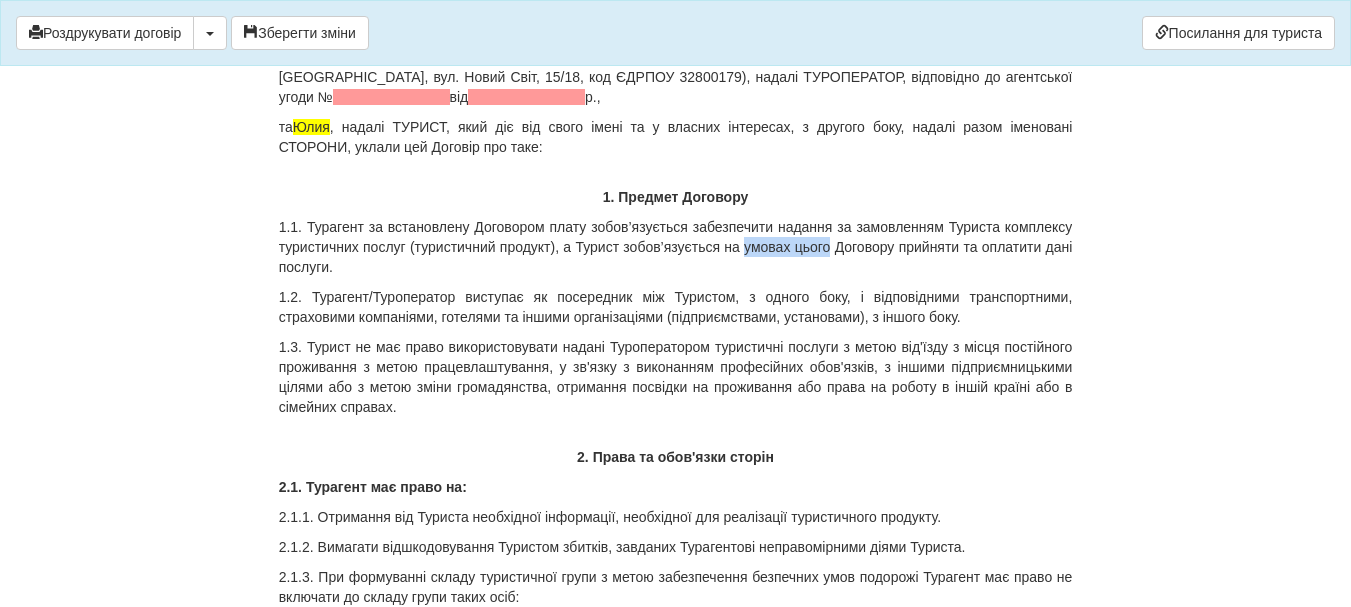 drag, startPoint x: 765, startPoint y: 238, endPoint x: 807, endPoint y: 241, distance: 42.107006 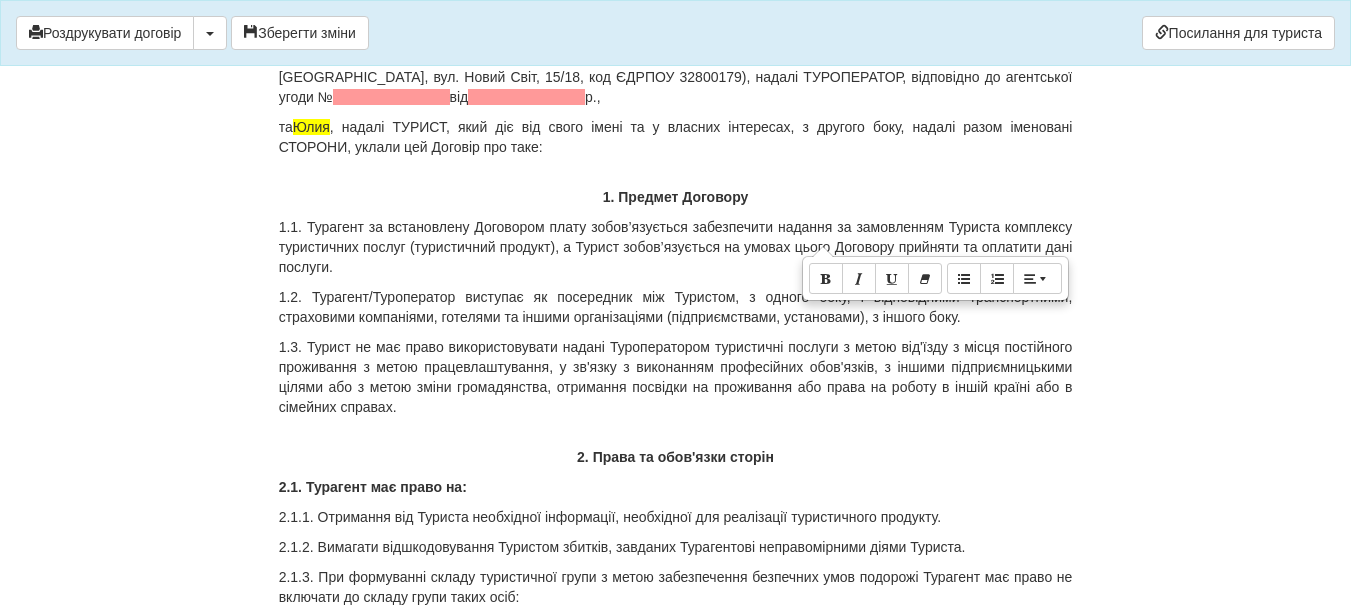 click on "1.1. Турагент за встановлену Договором плату зобов’язується забезпечити надання за замовленням Туриста комплексу туристичних послуг (туристичний продукт), а Турист зобов’язується на умовах цього Договору прийняти та оплатити дані послуги." at bounding box center [676, 247] 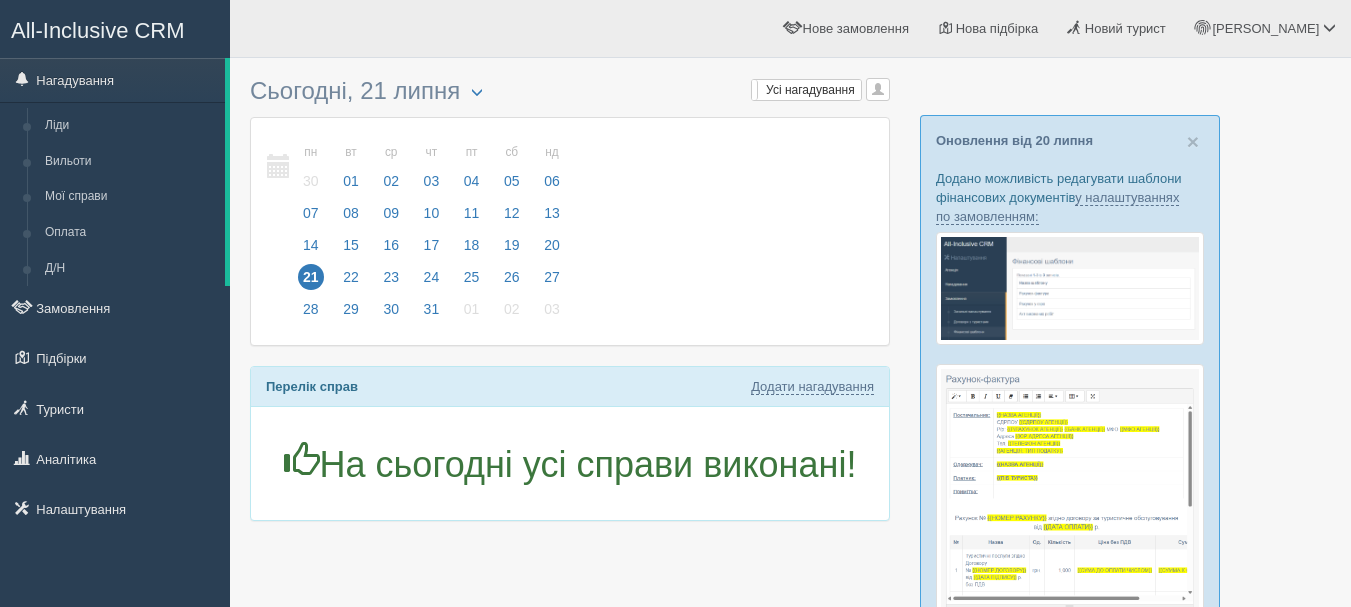 scroll, scrollTop: 0, scrollLeft: 0, axis: both 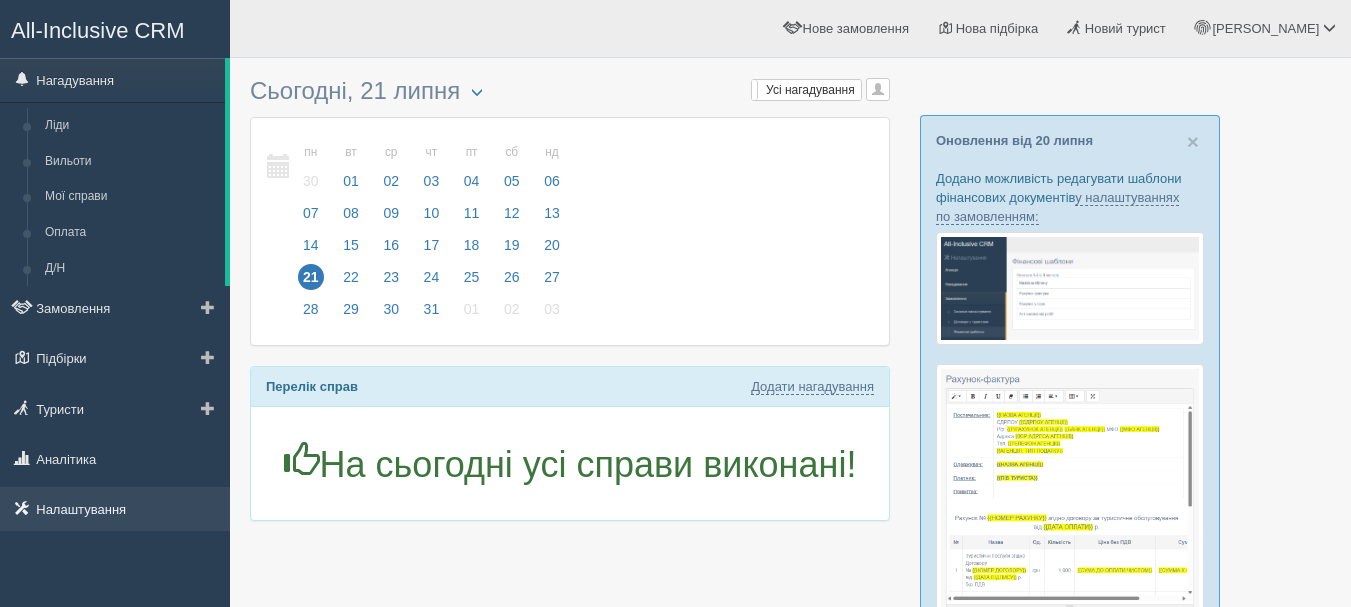 click on "Налаштування" at bounding box center [115, 509] 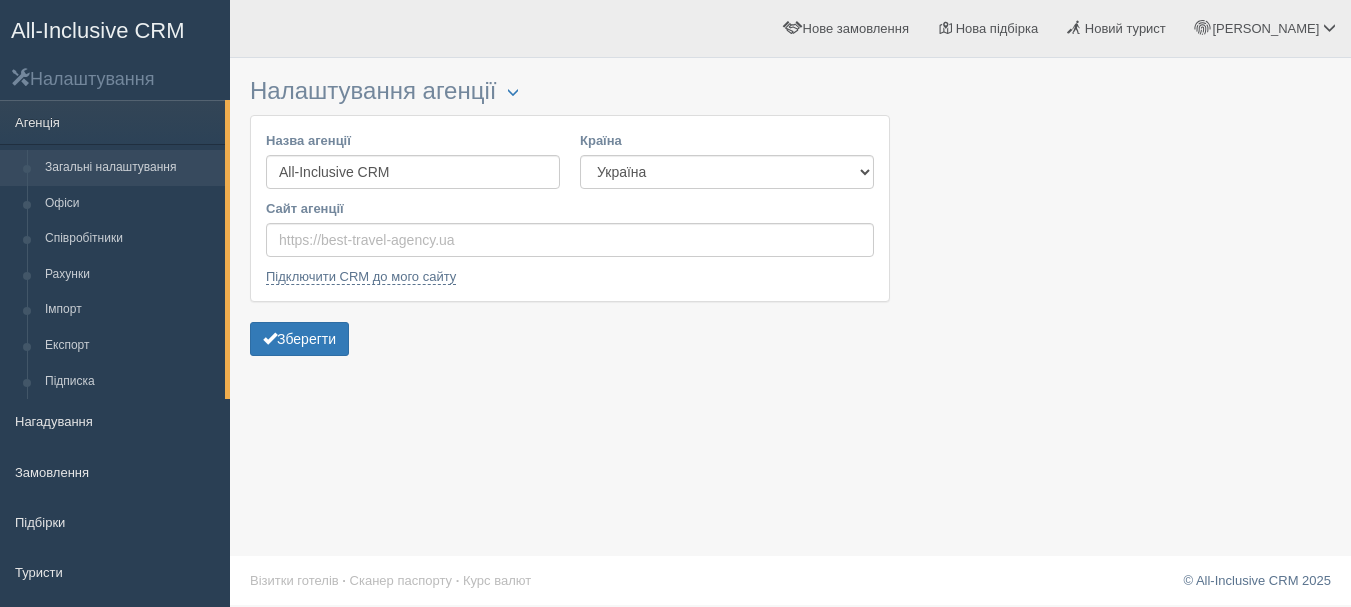 scroll, scrollTop: 0, scrollLeft: 0, axis: both 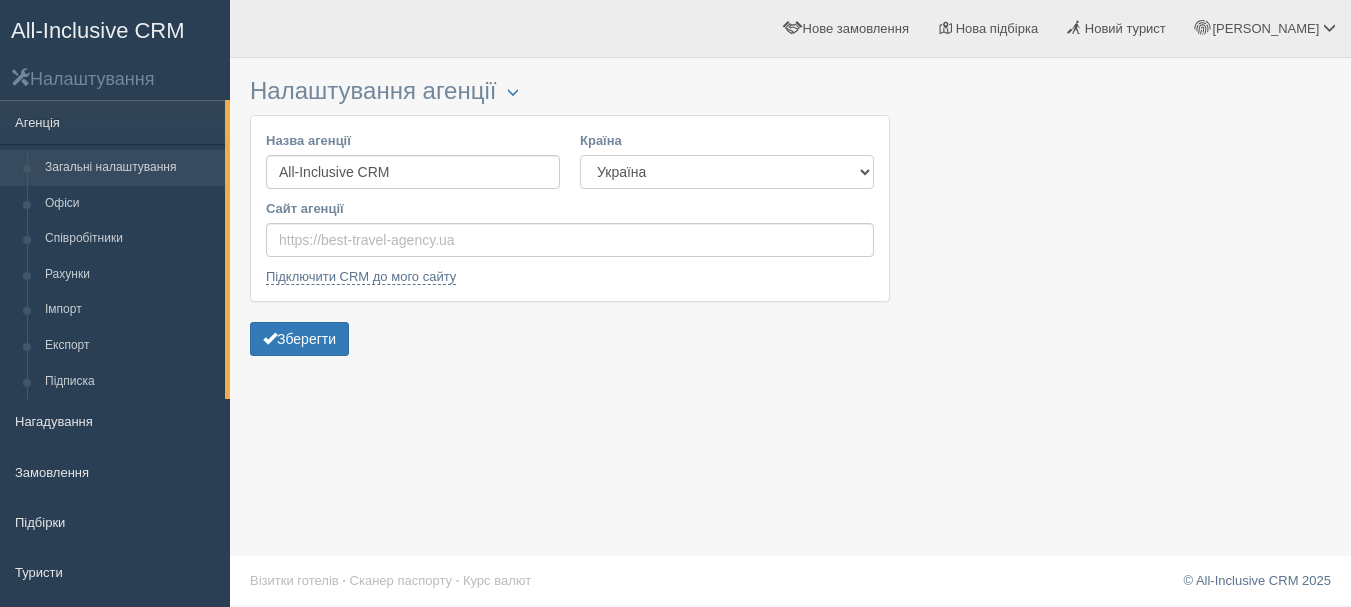 click on "Естонія
[GEOGRAPHIC_DATA]
Киргизстан
[GEOGRAPHIC_DATA]
[GEOGRAPHIC_DATA]
[GEOGRAPHIC_DATA]
[GEOGRAPHIC_DATA]
[GEOGRAPHIC_DATA]
[GEOGRAPHIC_DATA]
[GEOGRAPHIC_DATA]" at bounding box center [727, 172] 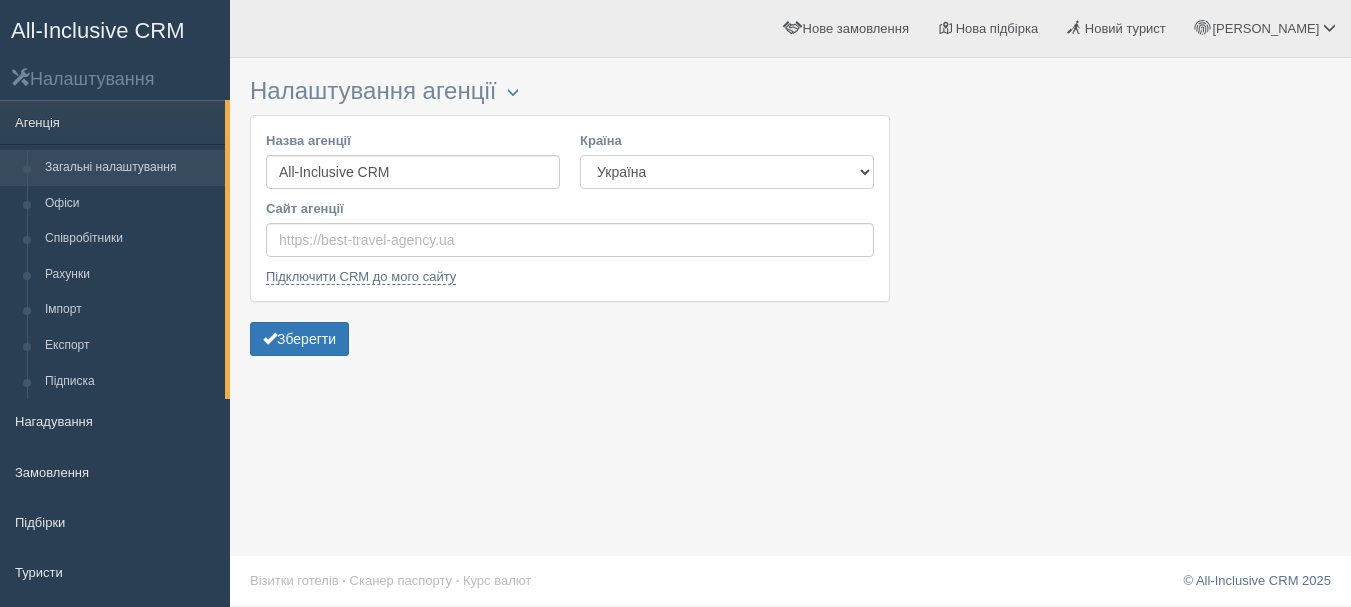 select on "KZ" 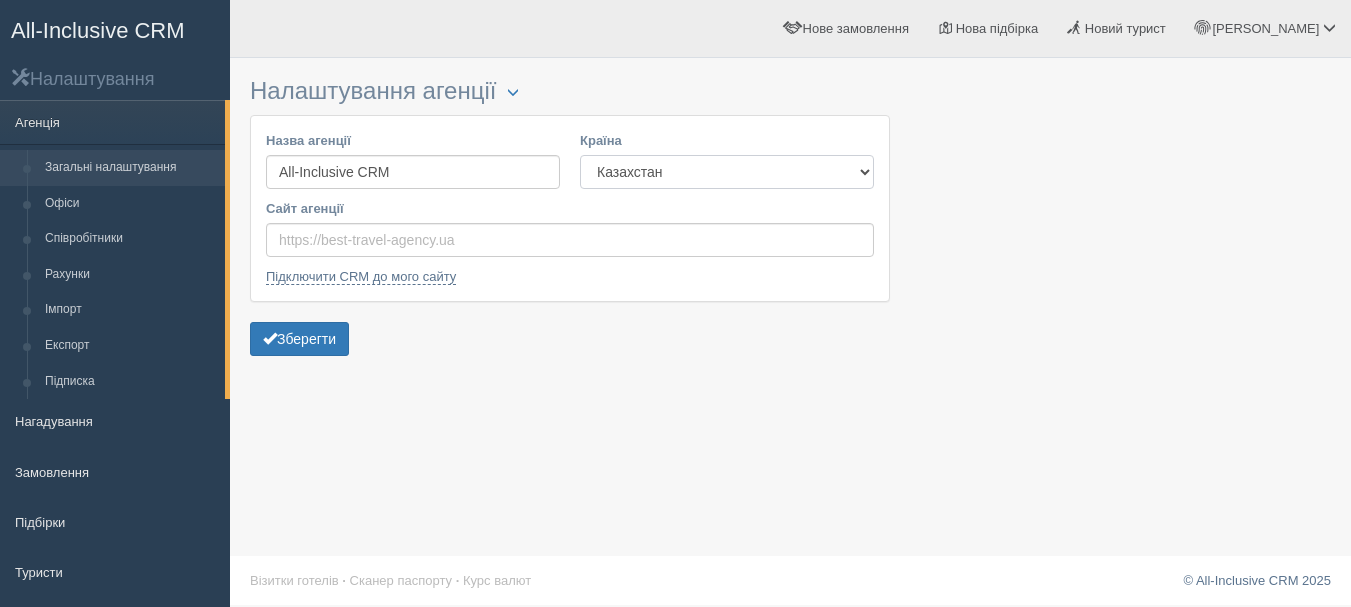 click on "Естонія
[GEOGRAPHIC_DATA]
Киргизстан
[GEOGRAPHIC_DATA]
[GEOGRAPHIC_DATA]
[GEOGRAPHIC_DATA]
[GEOGRAPHIC_DATA]
[GEOGRAPHIC_DATA]
[GEOGRAPHIC_DATA]
[GEOGRAPHIC_DATA]" at bounding box center [727, 172] 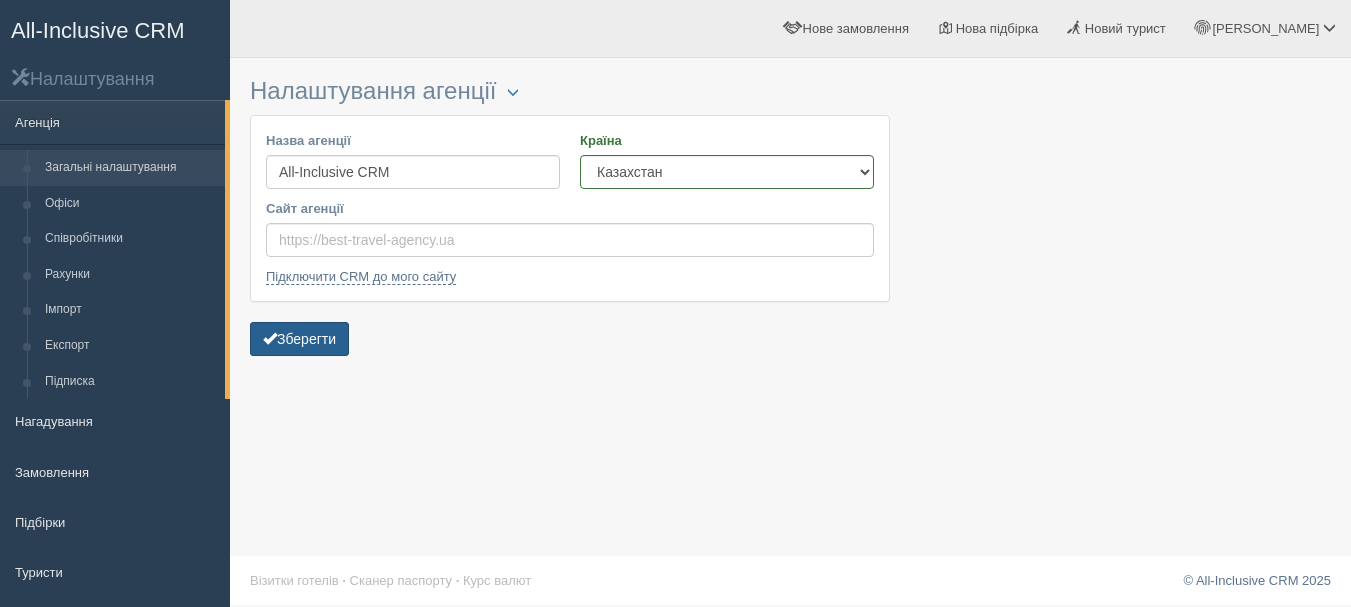 click on "Зберегти" at bounding box center (299, 339) 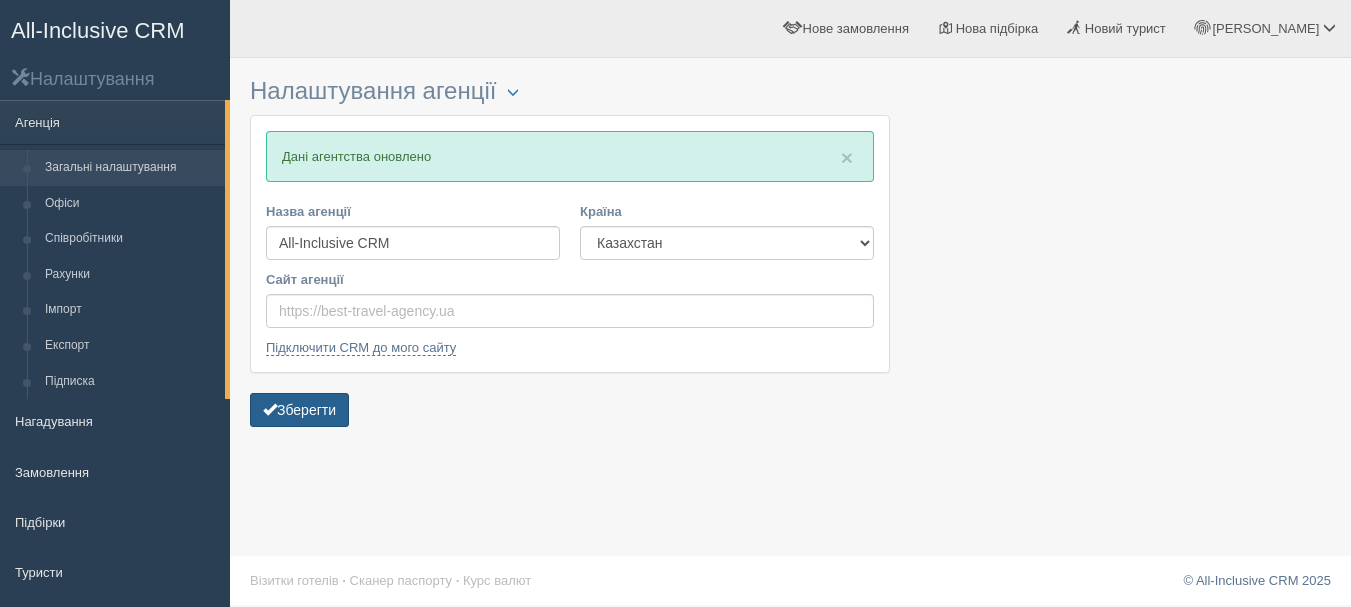 scroll, scrollTop: 0, scrollLeft: 0, axis: both 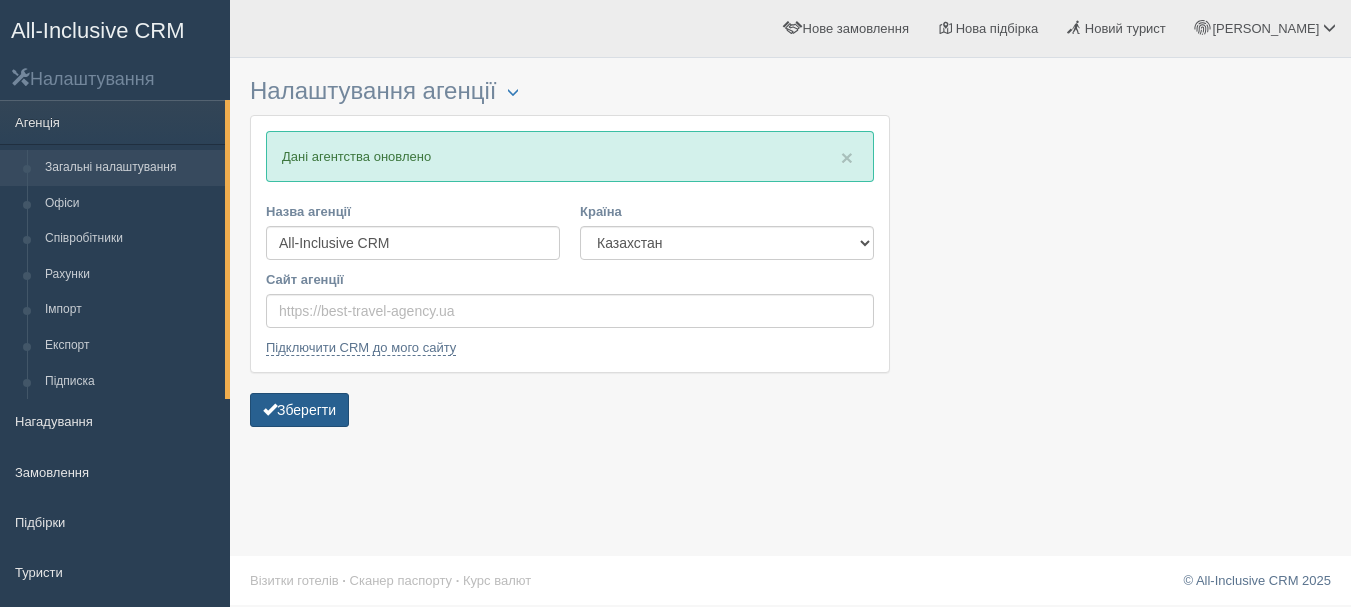 click on "Зберегти" at bounding box center [299, 410] 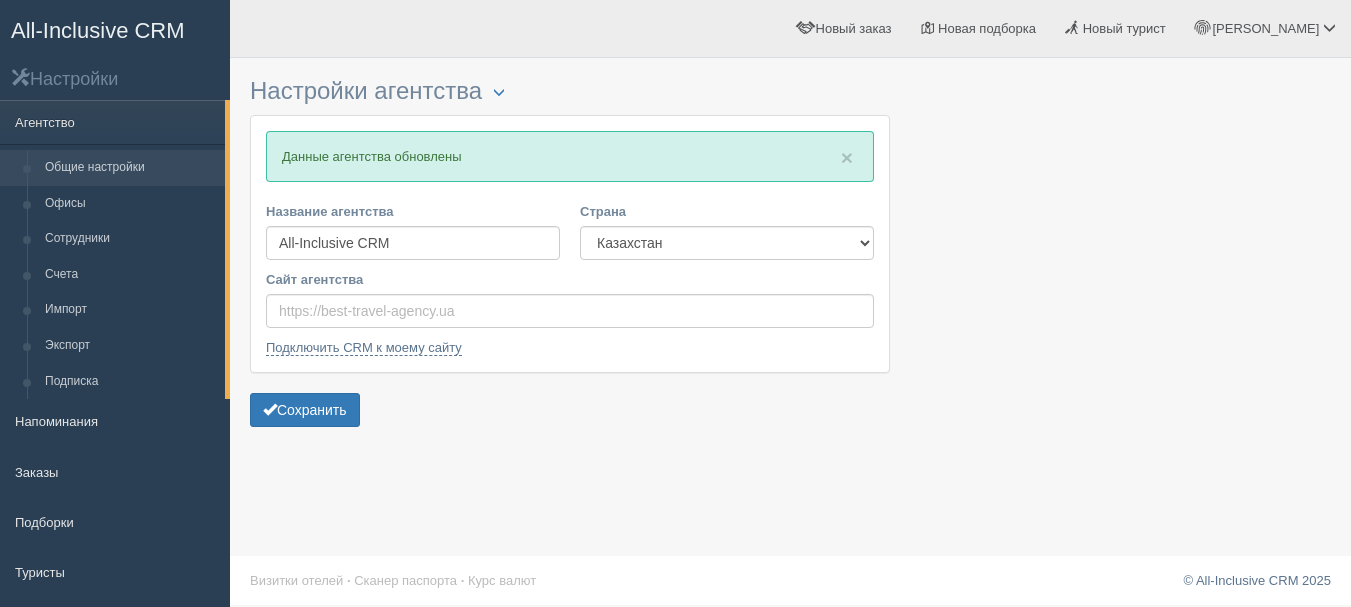 scroll, scrollTop: 0, scrollLeft: 0, axis: both 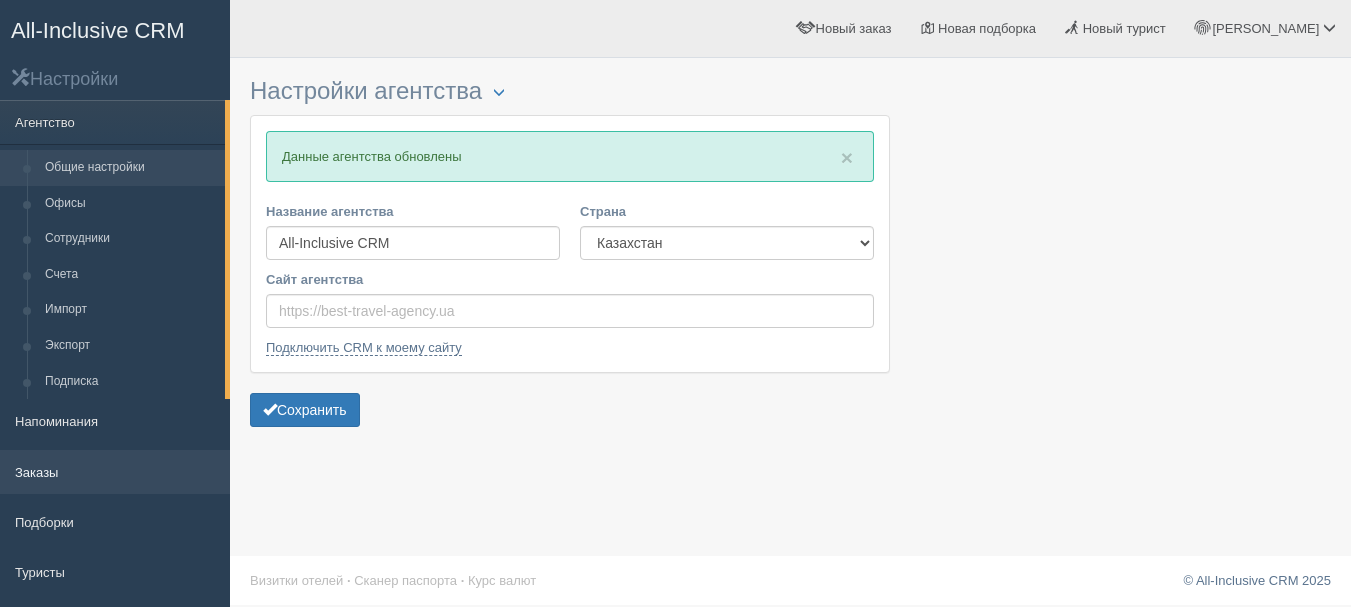 click on "Заказы" at bounding box center (115, 472) 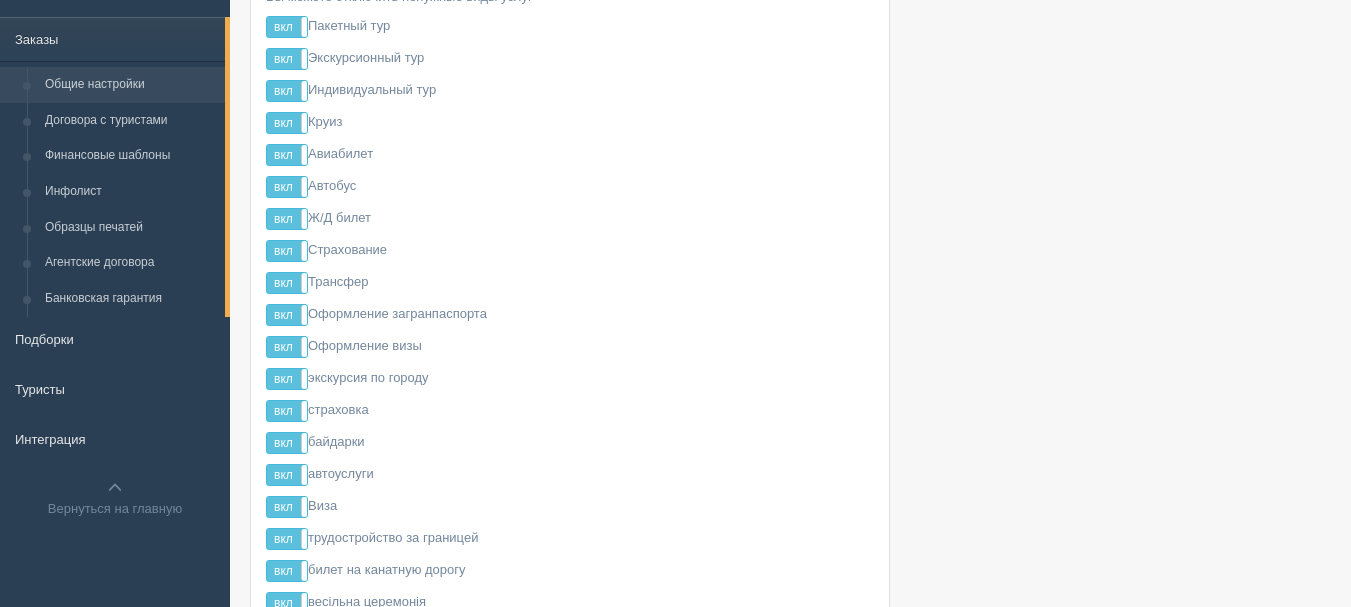 scroll, scrollTop: 400, scrollLeft: 0, axis: vertical 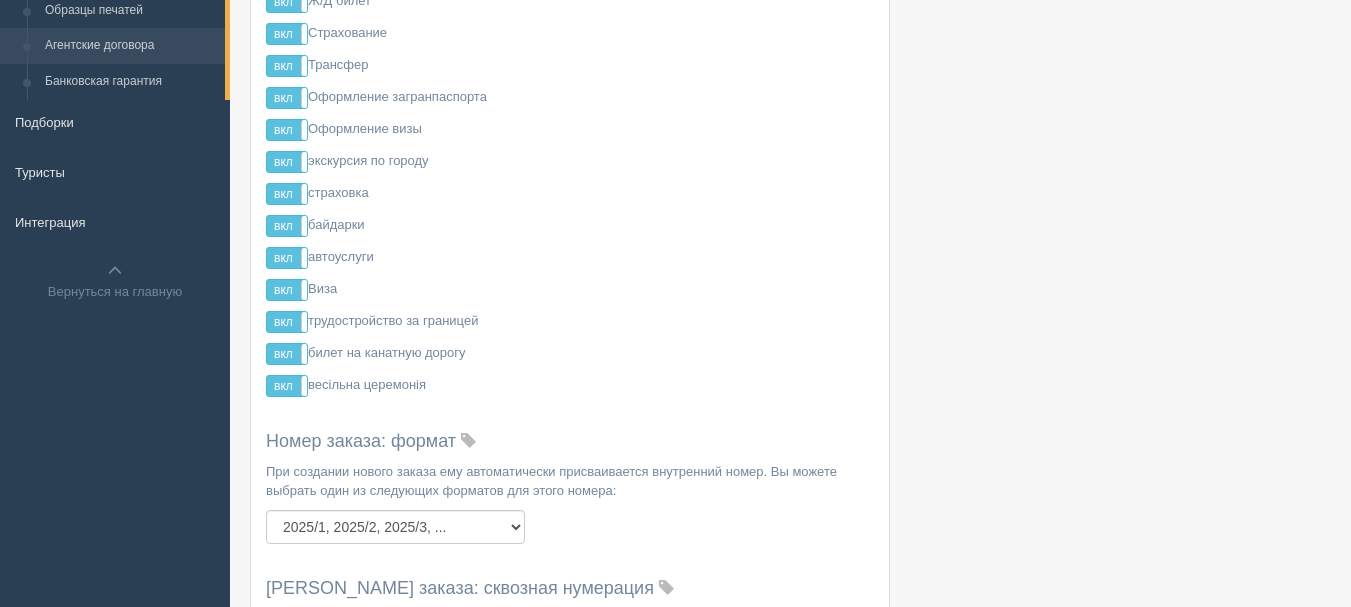 click on "Агентские договора" at bounding box center [130, 46] 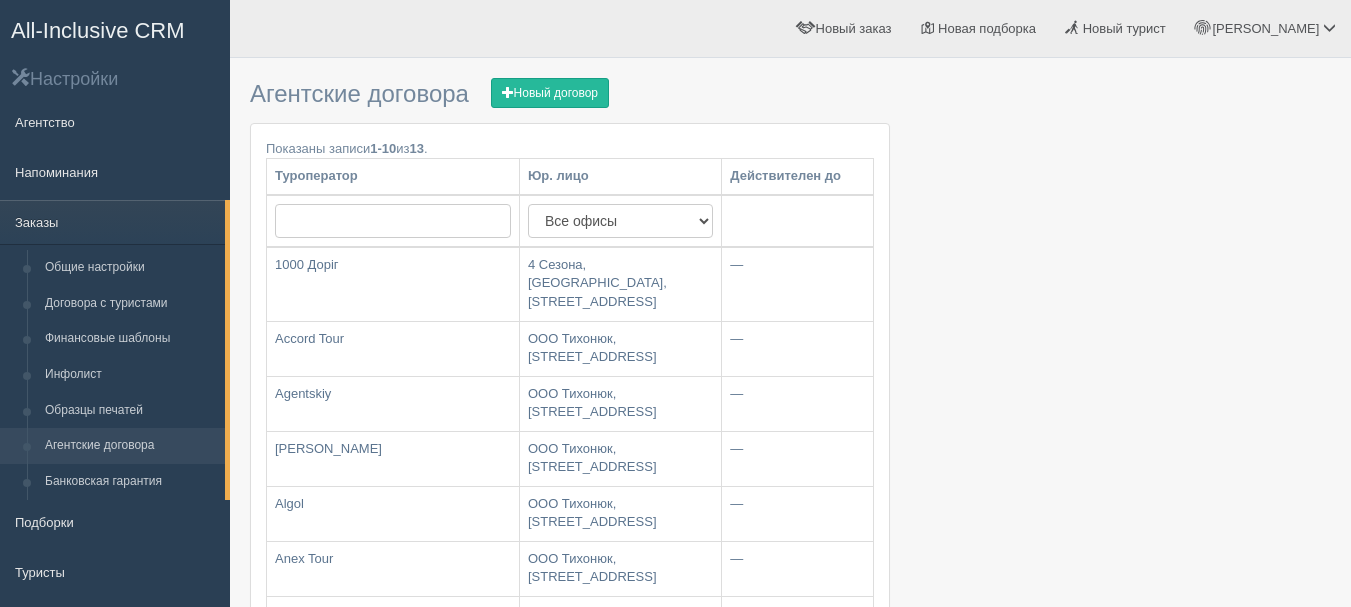 scroll, scrollTop: 0, scrollLeft: 0, axis: both 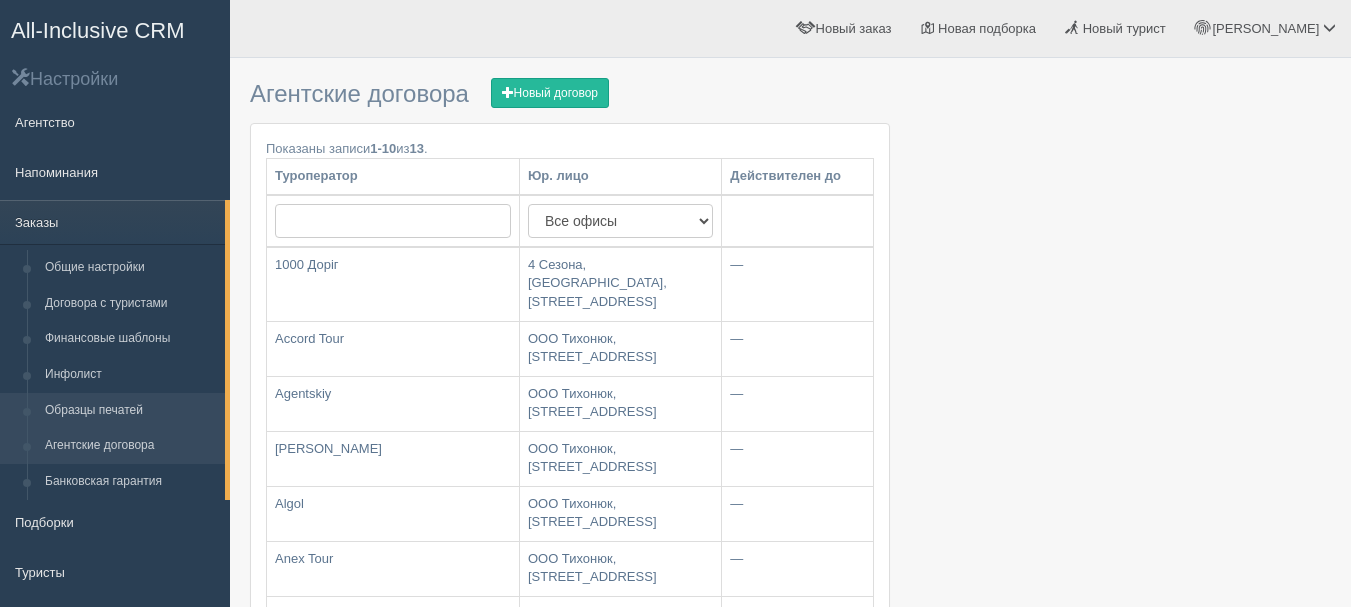 click on "Образцы печатей" at bounding box center (130, 411) 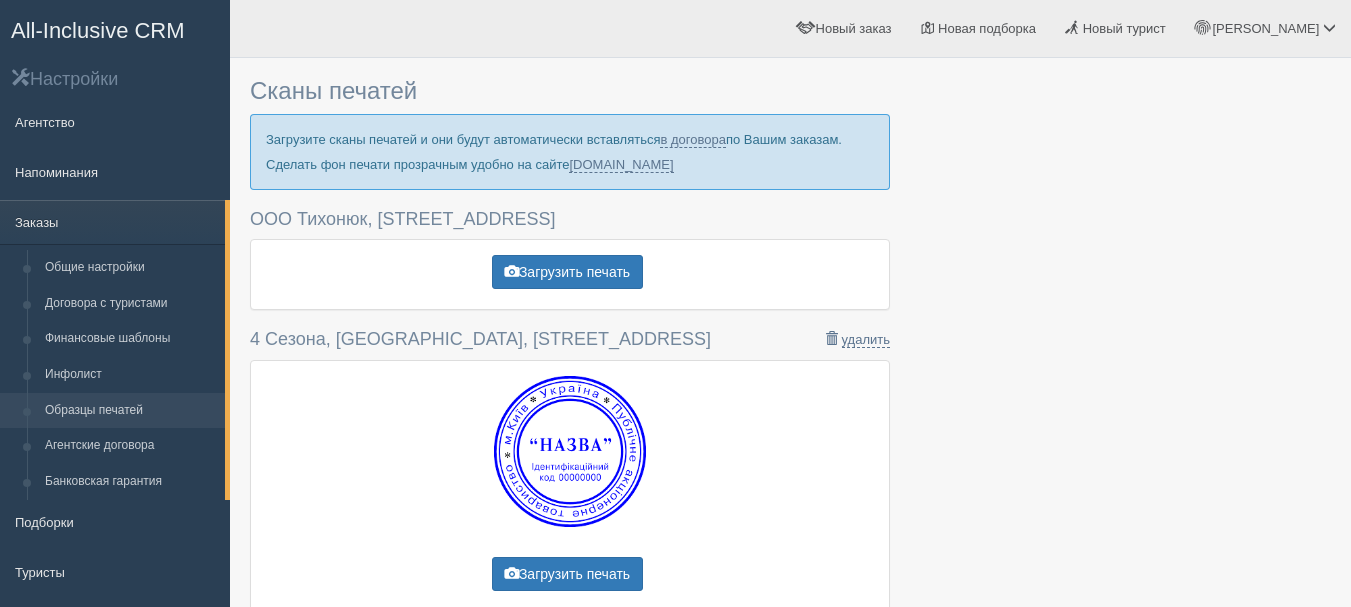 scroll, scrollTop: 0, scrollLeft: 0, axis: both 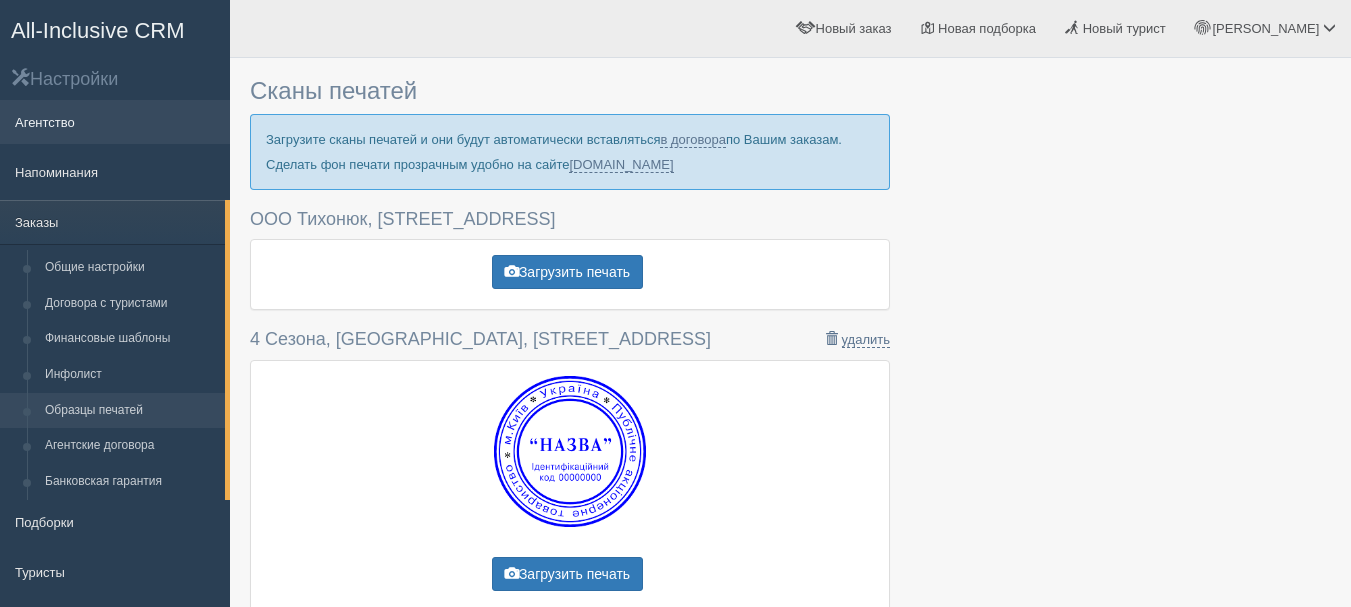 click on "Агентство" at bounding box center [115, 122] 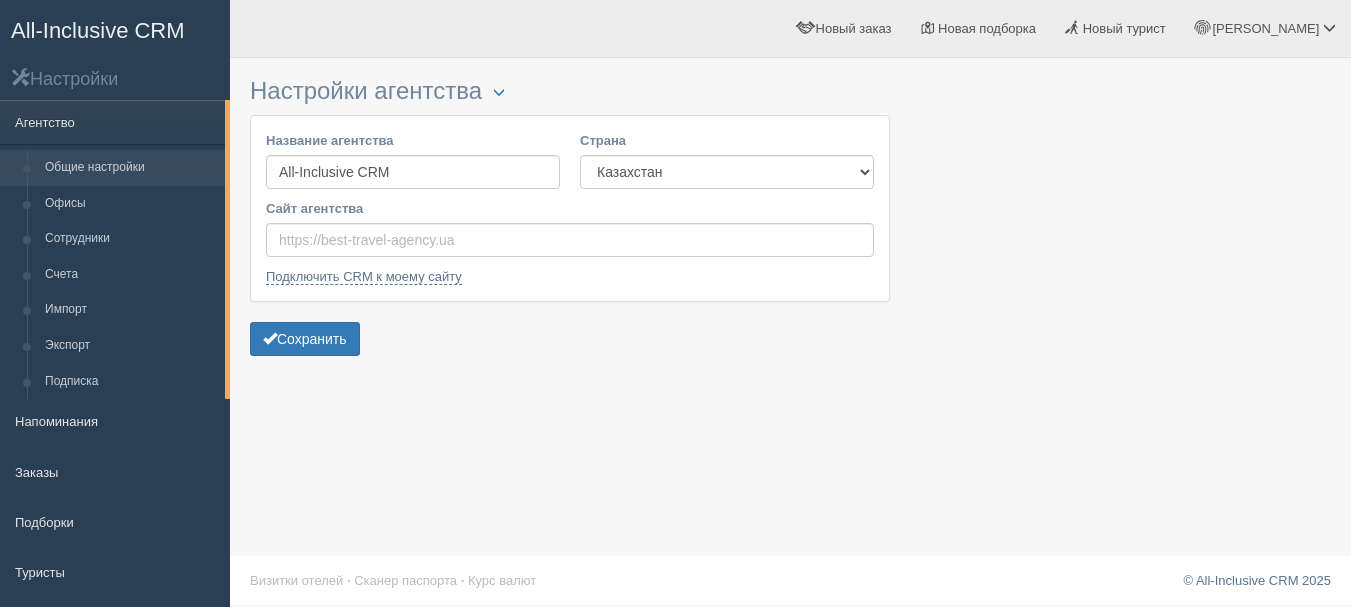 scroll, scrollTop: 0, scrollLeft: 0, axis: both 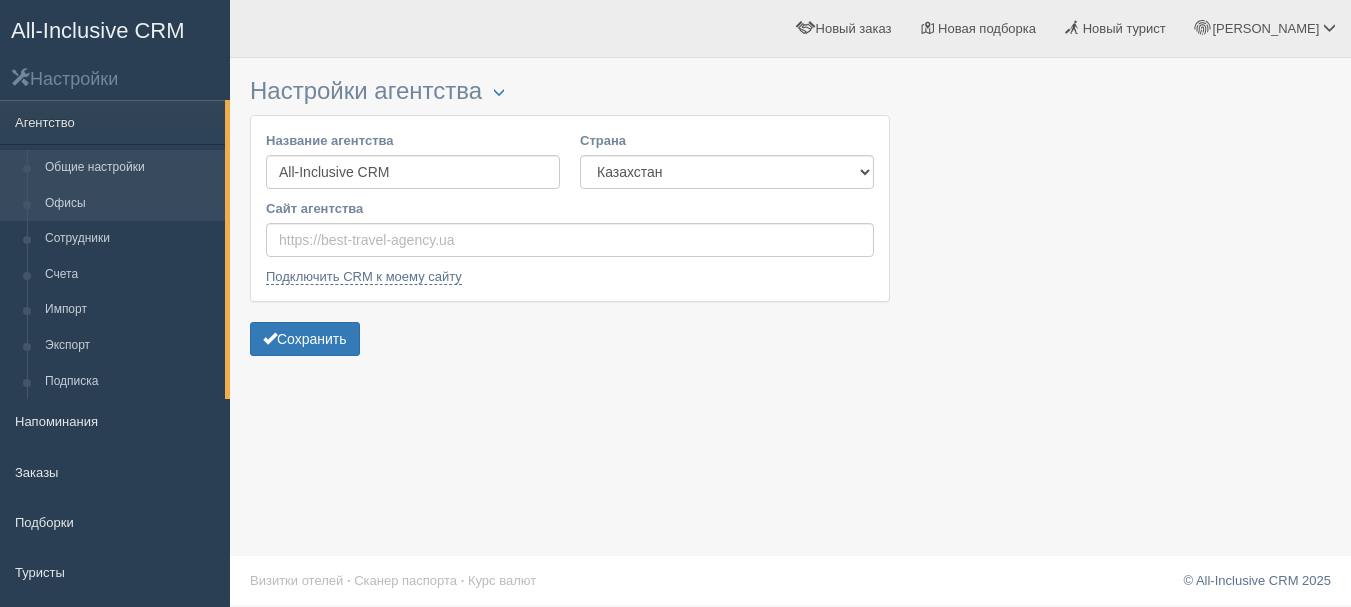click on "Офисы" at bounding box center (130, 204) 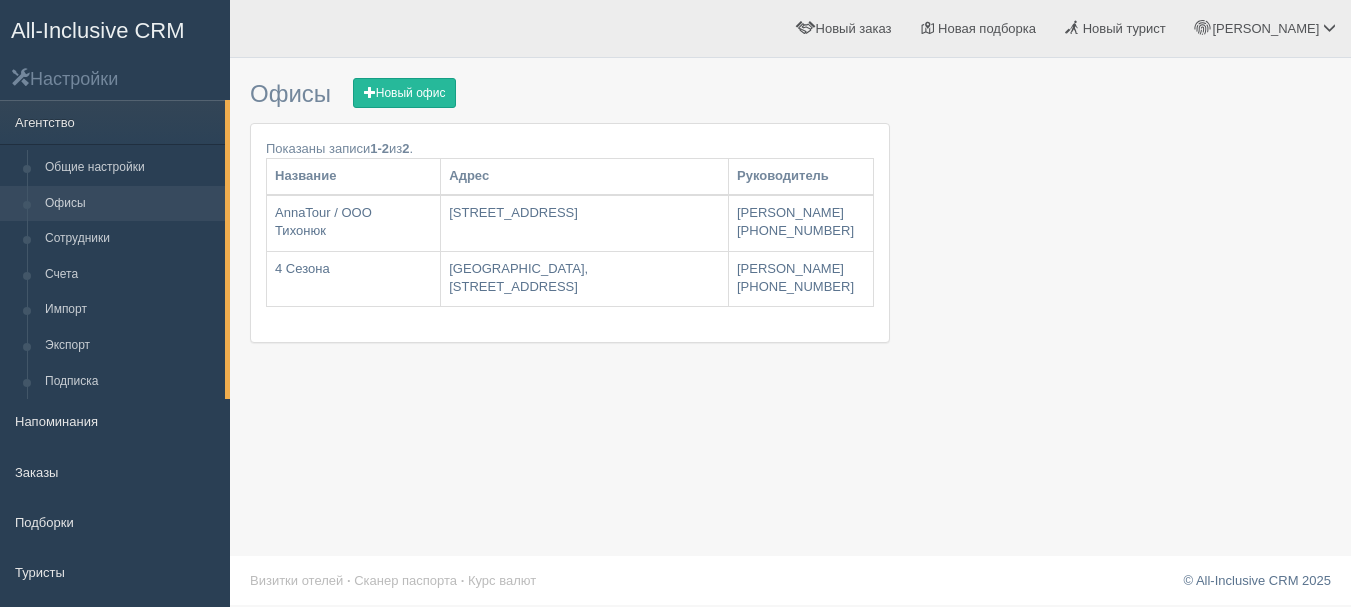 scroll, scrollTop: 0, scrollLeft: 0, axis: both 